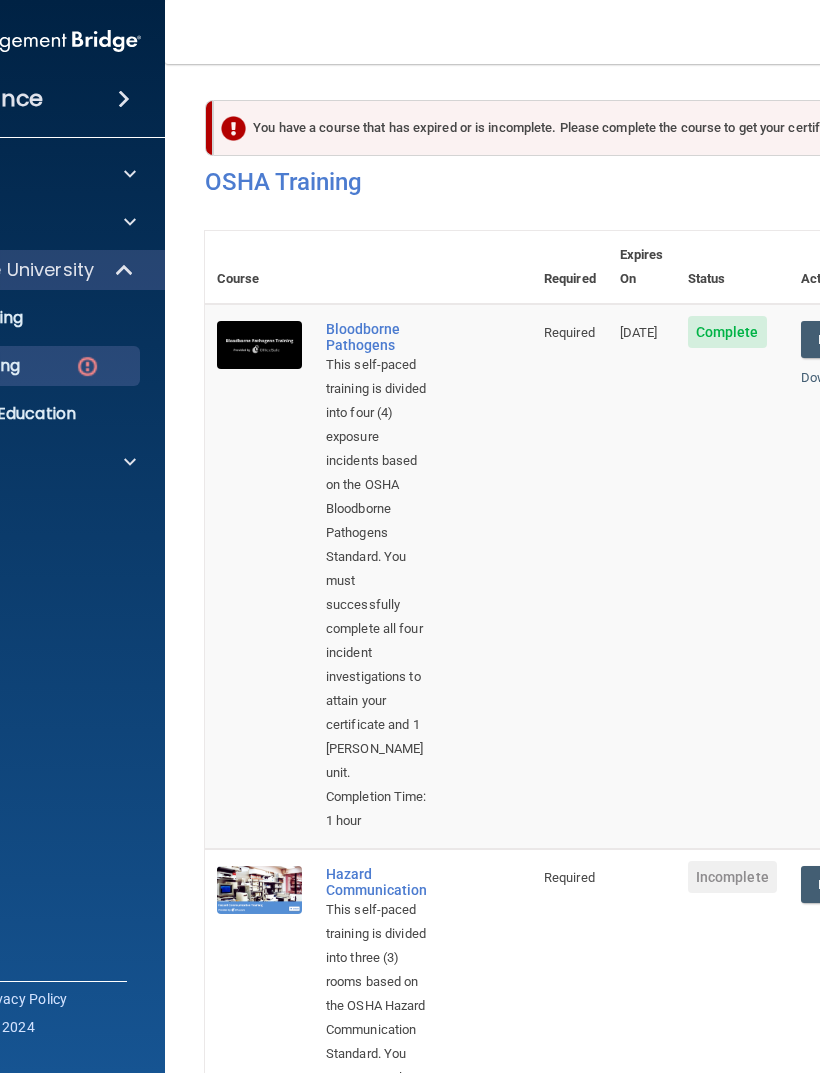 scroll, scrollTop: 0, scrollLeft: 0, axis: both 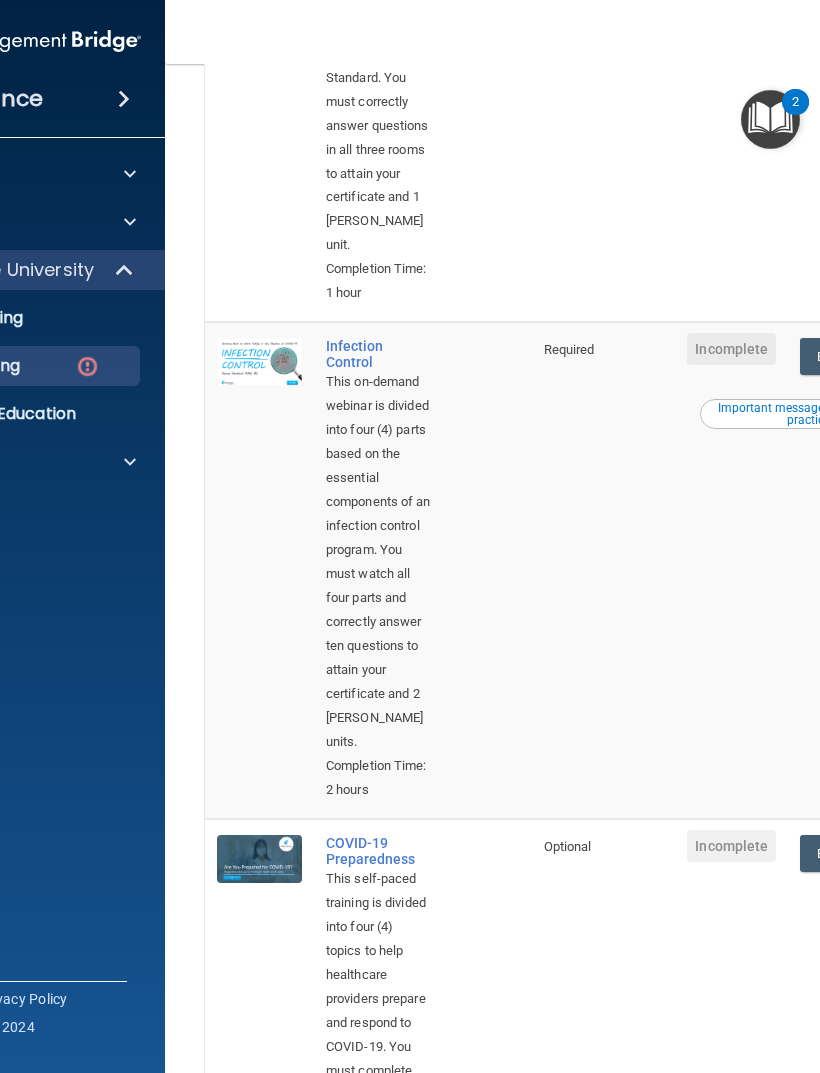 click on "Begin Course" at bounding box center (861, 853) 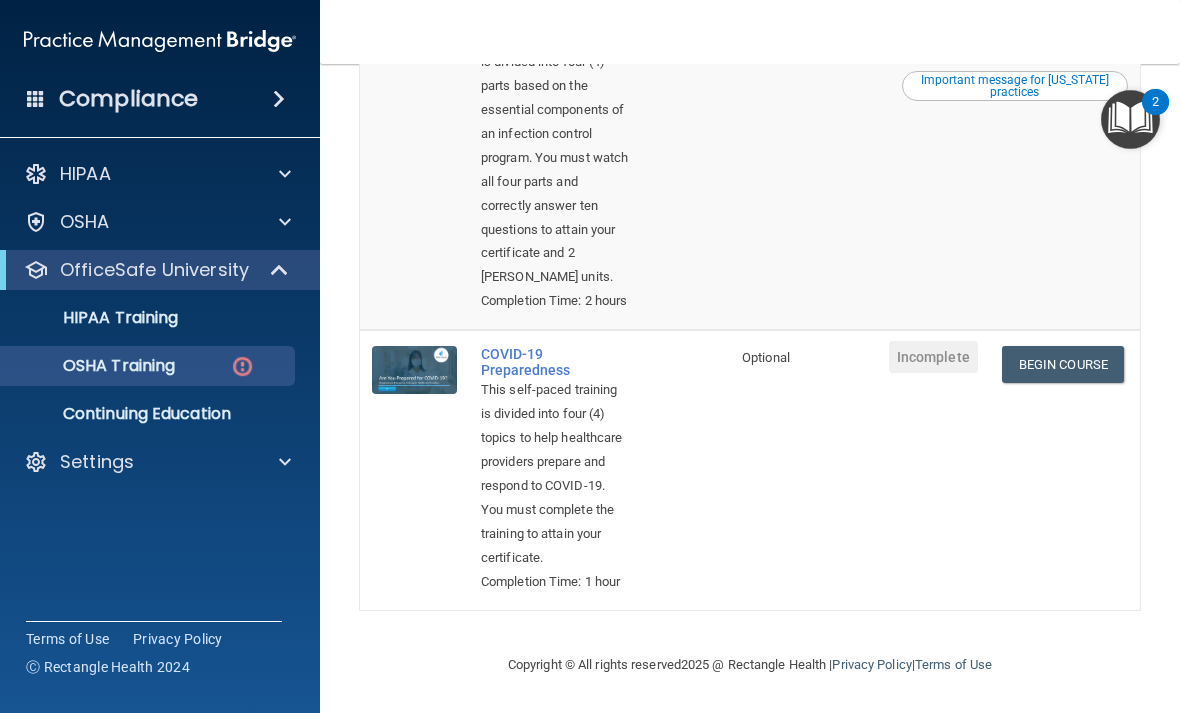click on "Important message for California practices" at bounding box center [1015, 86] 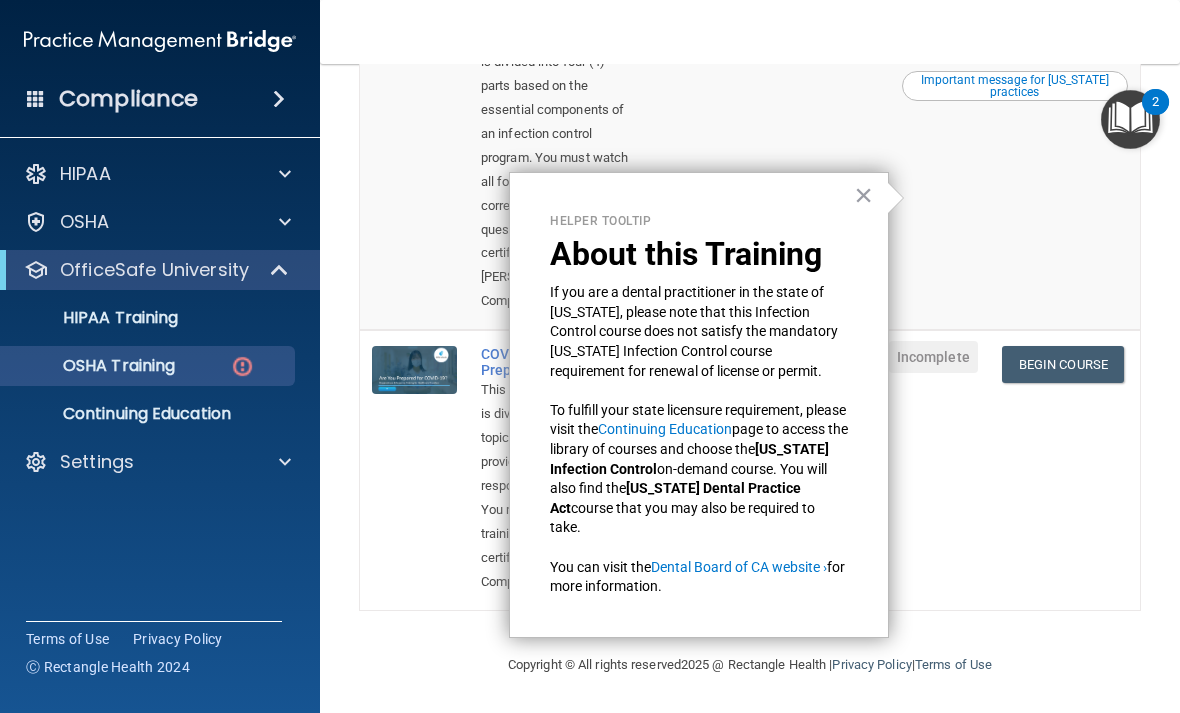 click on "Begin Course       Download Certificate        Important message for California practices" at bounding box center (1065, 161) 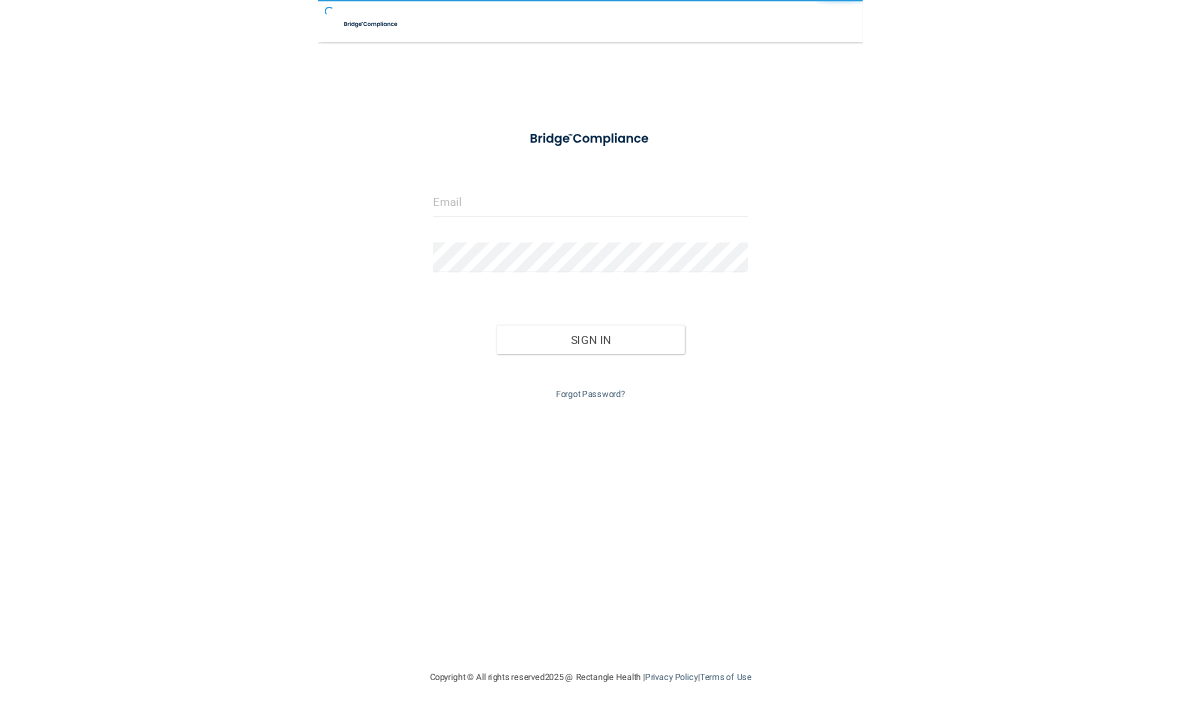 scroll, scrollTop: 0, scrollLeft: 0, axis: both 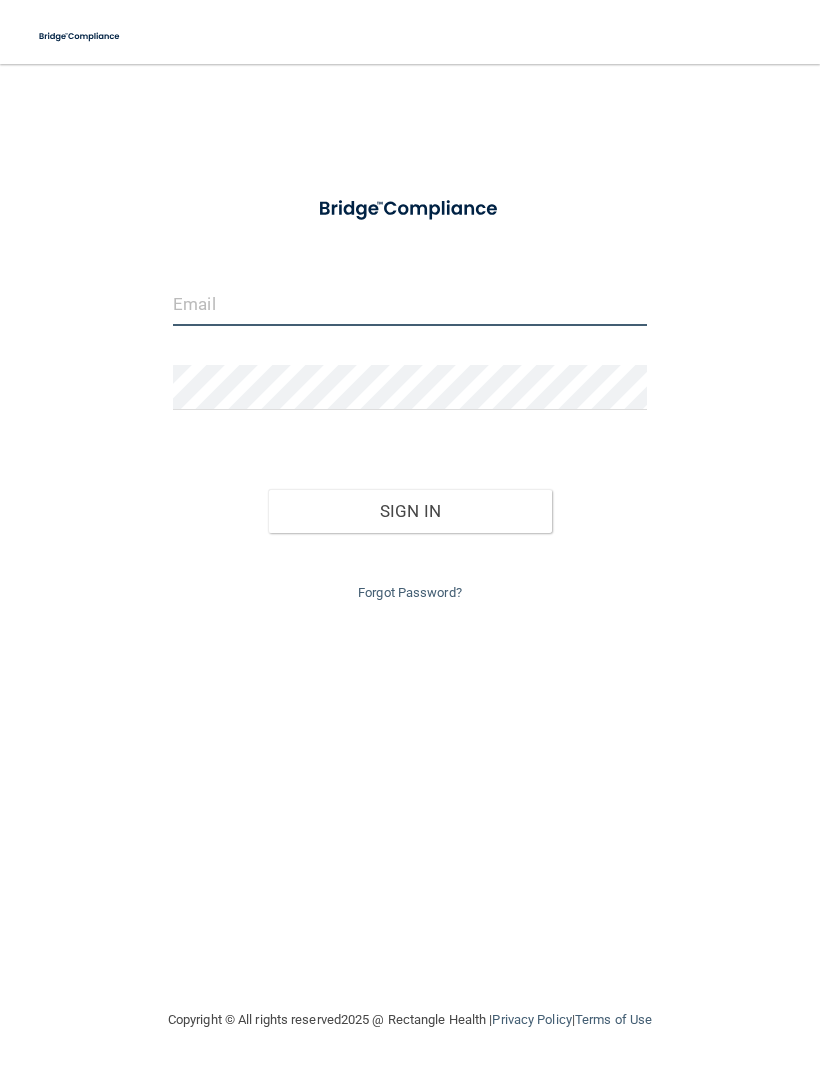 click at bounding box center (410, 303) 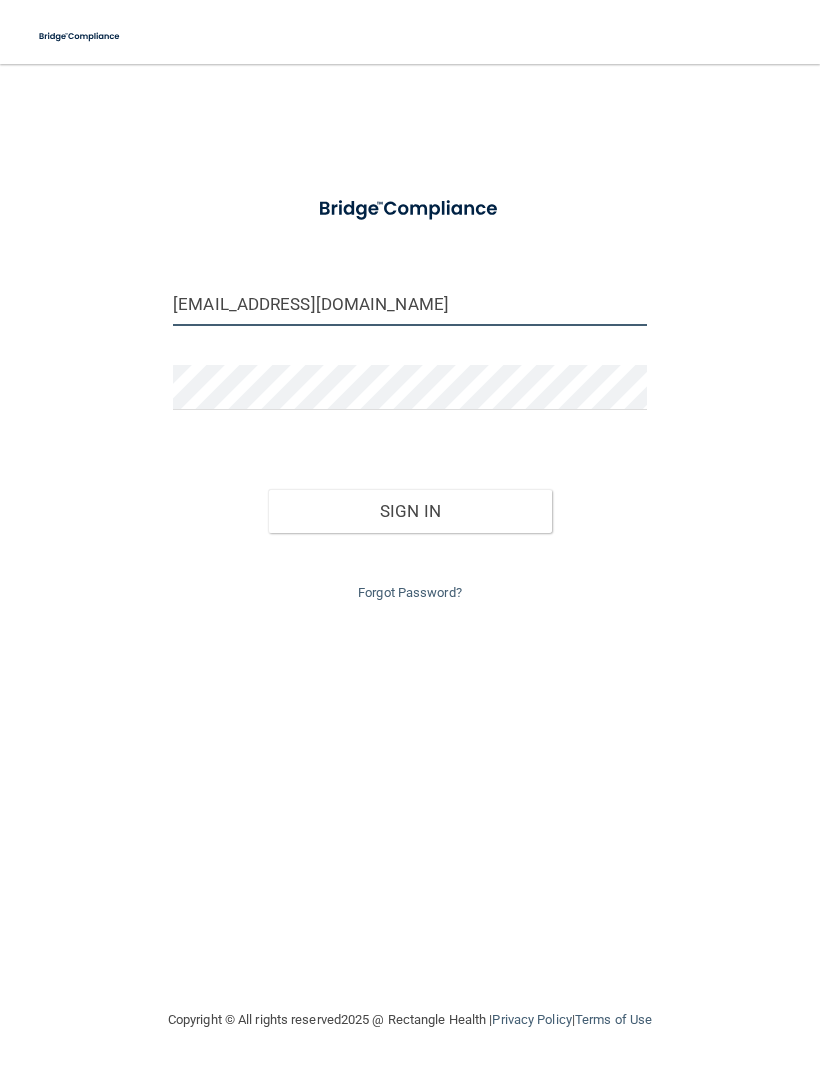 type on "[EMAIL_ADDRESS][DOMAIN_NAME]" 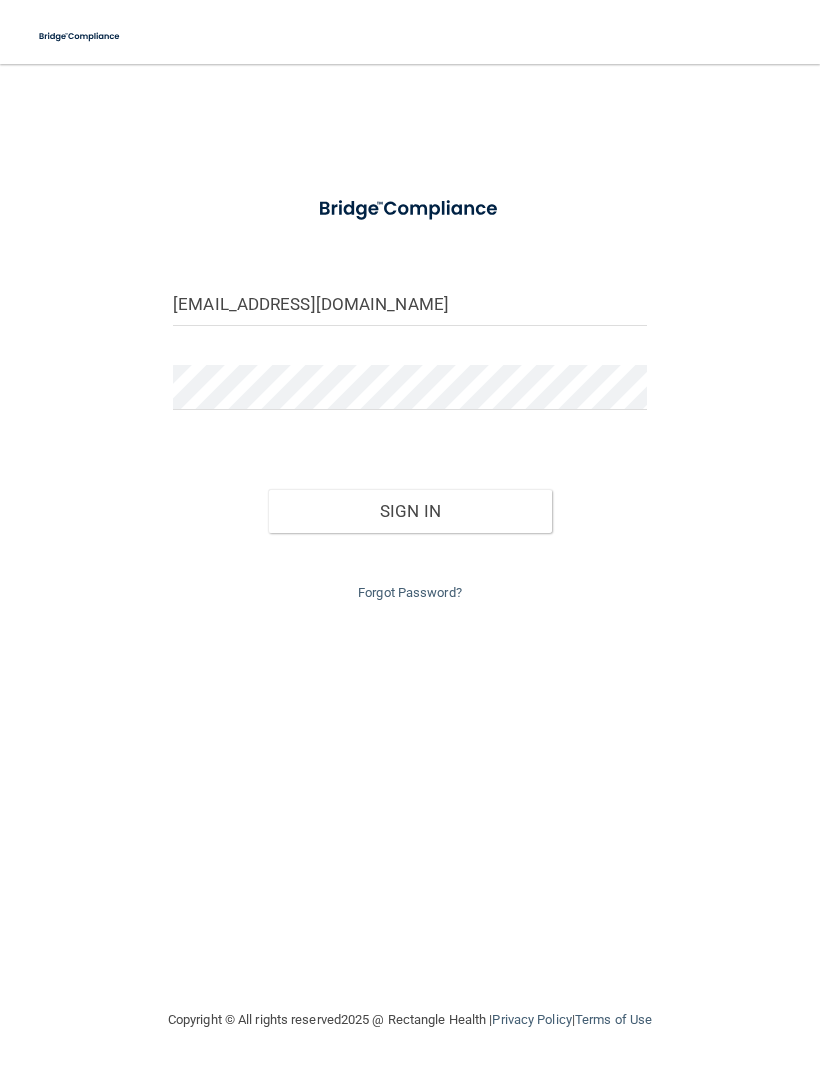 click on "Sign In" at bounding box center [410, 511] 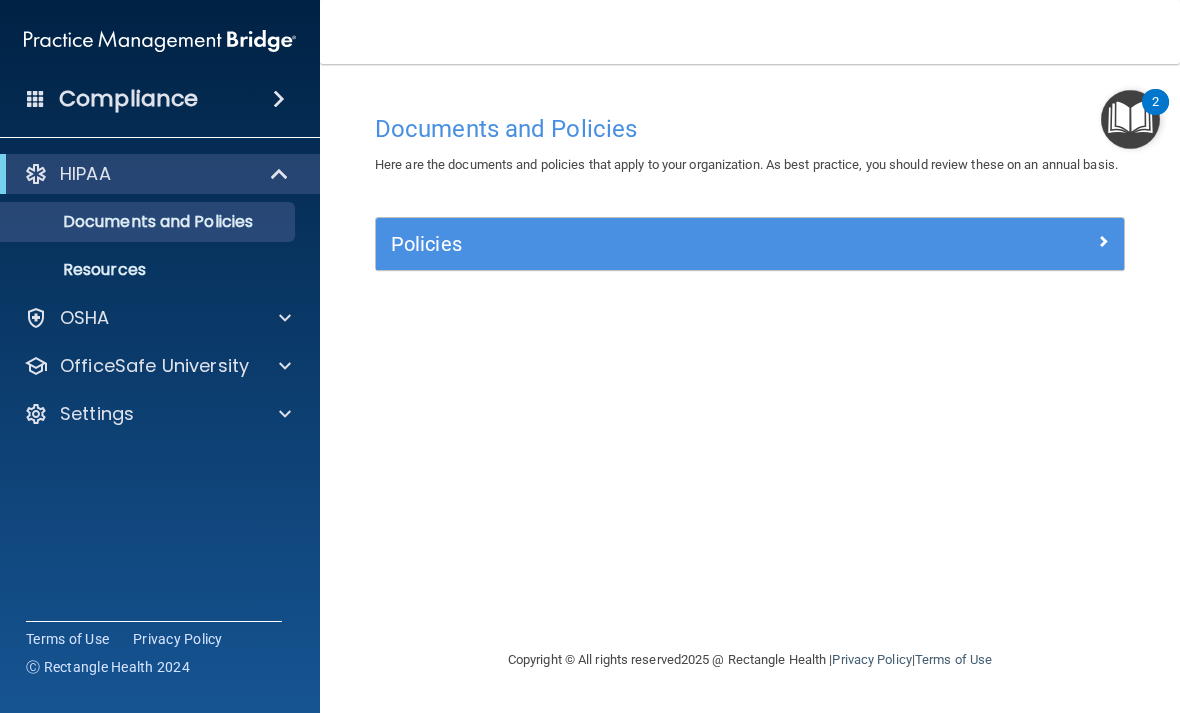 click at bounding box center (285, 318) 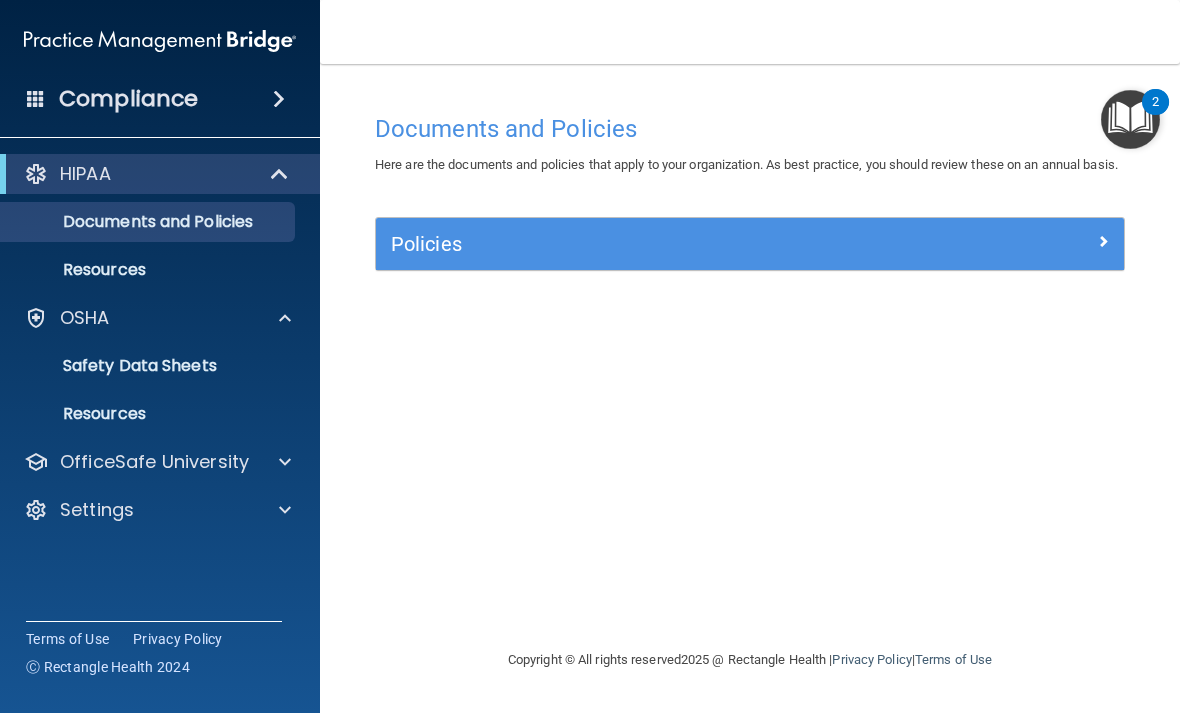 click at bounding box center [285, 462] 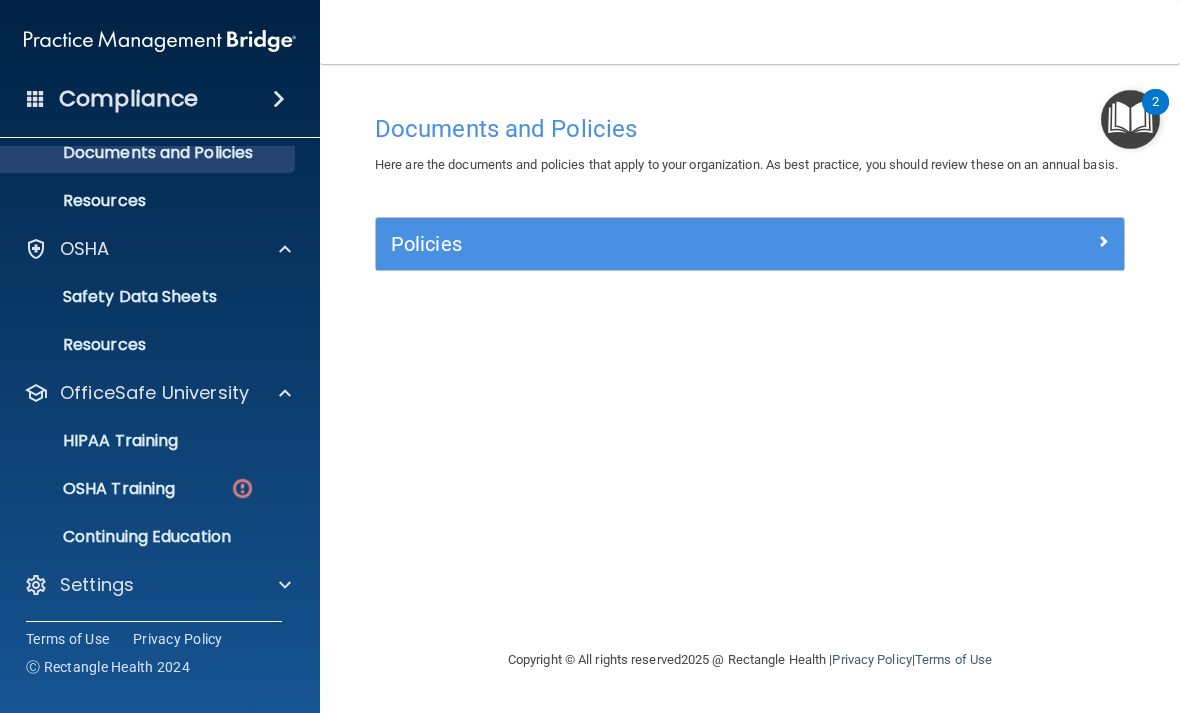 scroll, scrollTop: 69, scrollLeft: 0, axis: vertical 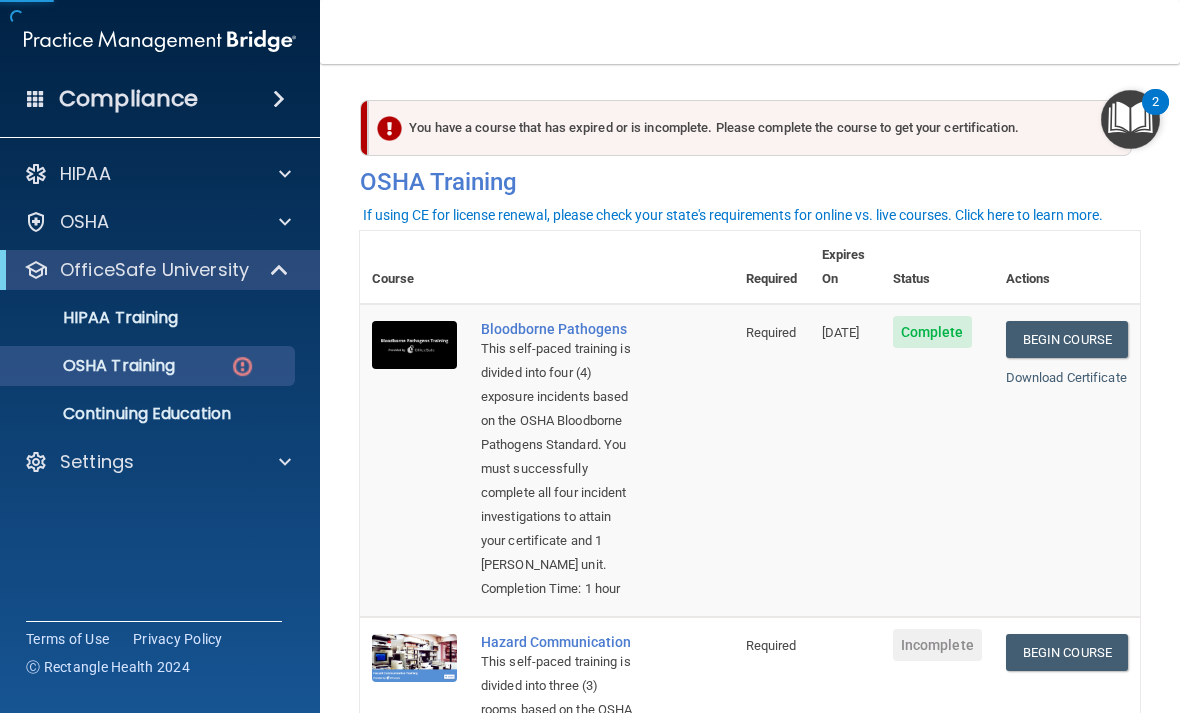 click on "Continuing Education" at bounding box center [137, 414] 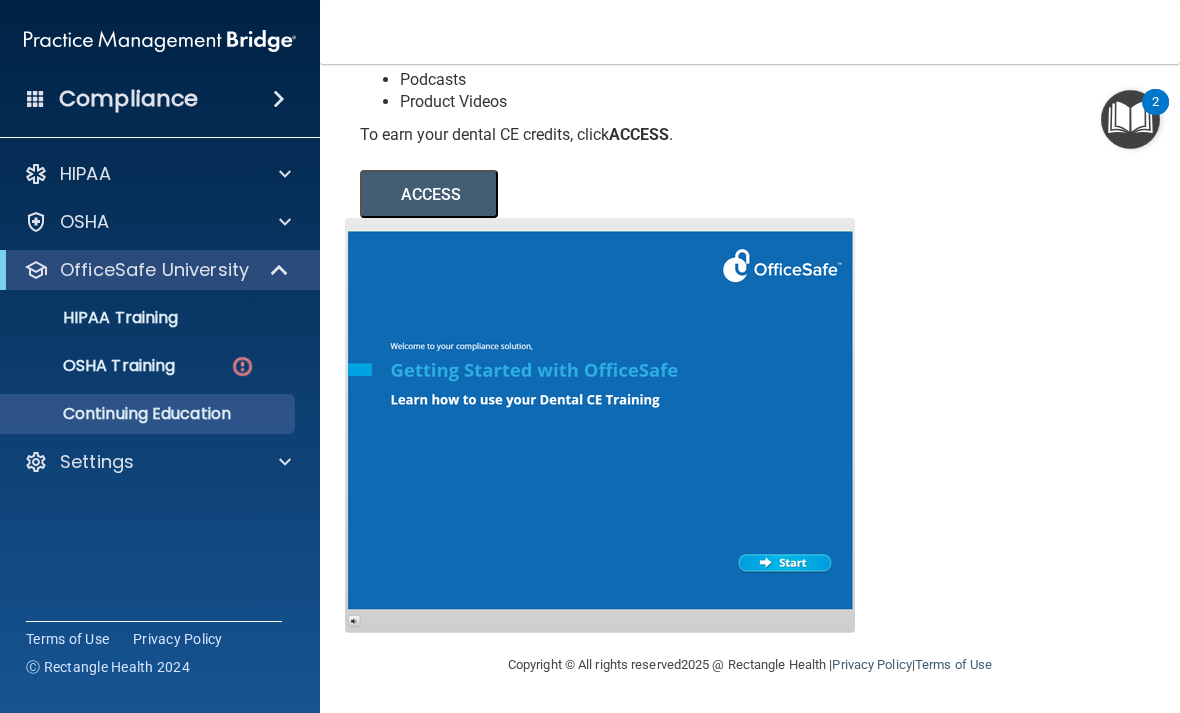 scroll, scrollTop: 303, scrollLeft: 0, axis: vertical 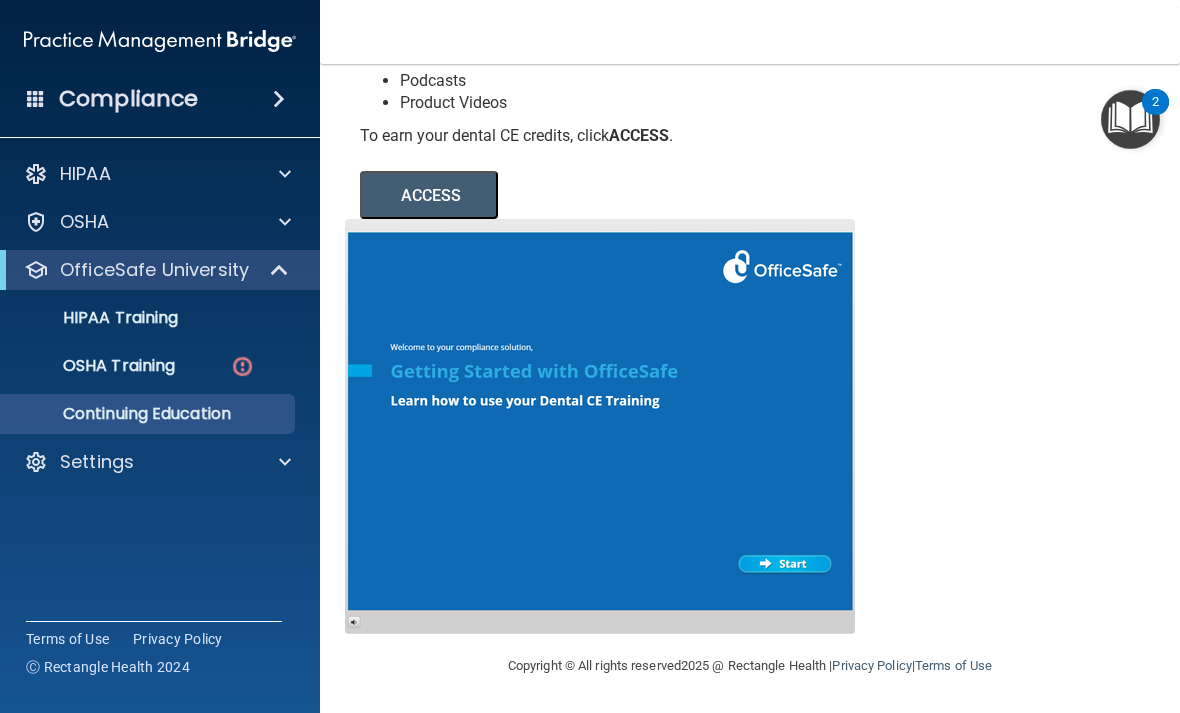 click at bounding box center [285, 462] 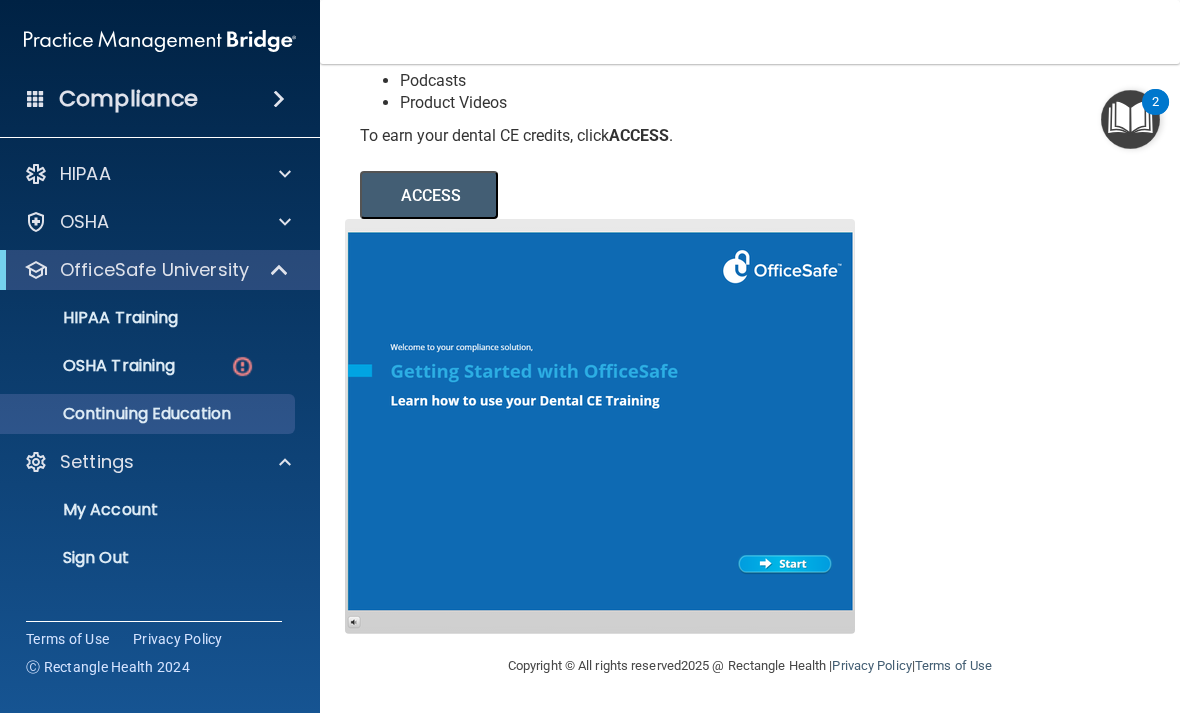 click on "HIPAA Training" at bounding box center (95, 318) 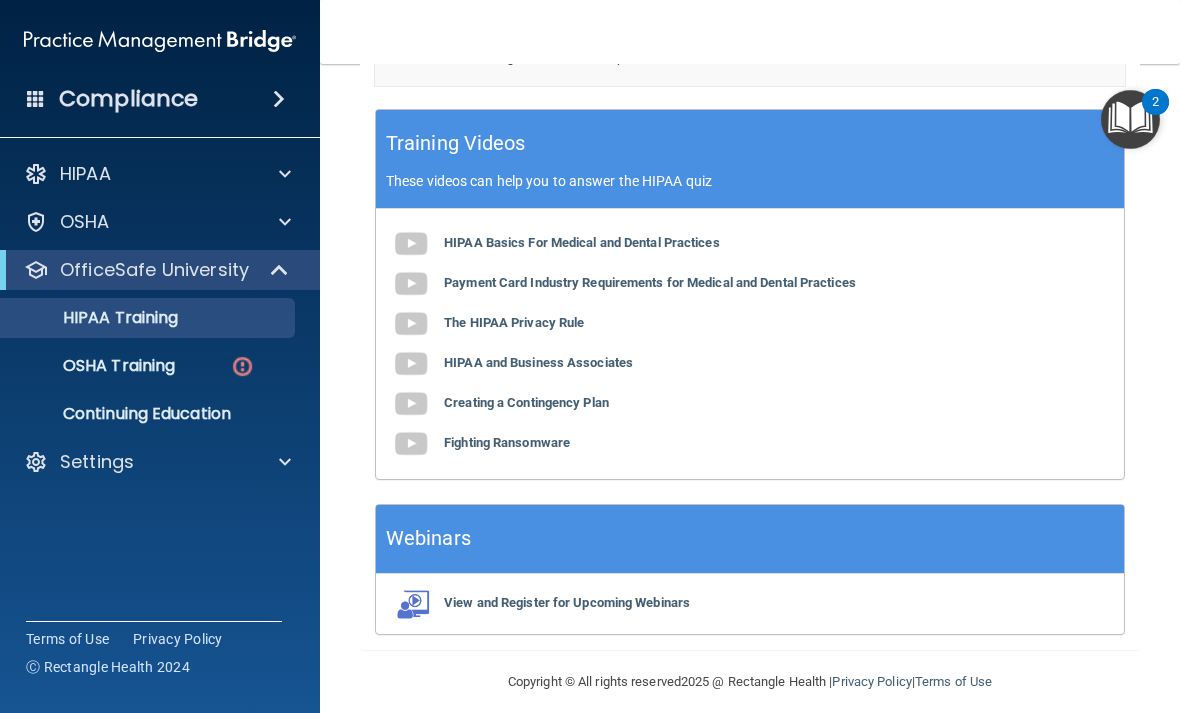 scroll, scrollTop: 925, scrollLeft: 0, axis: vertical 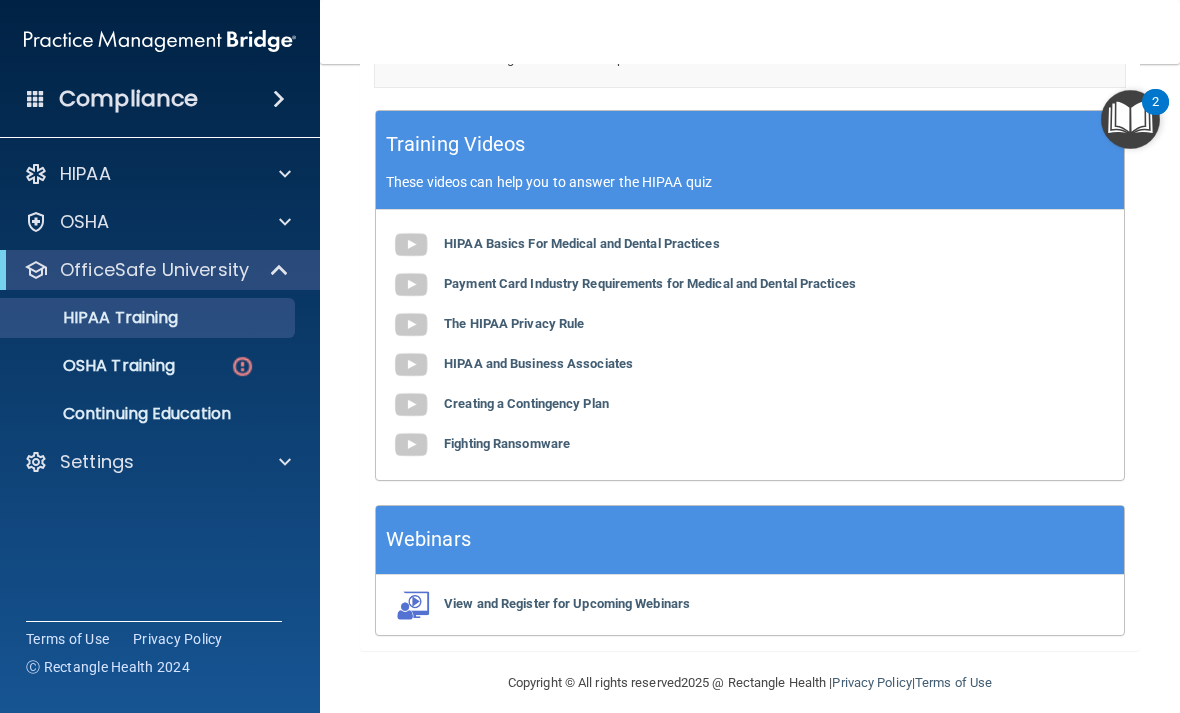 click on "OSHA Training" at bounding box center (94, 366) 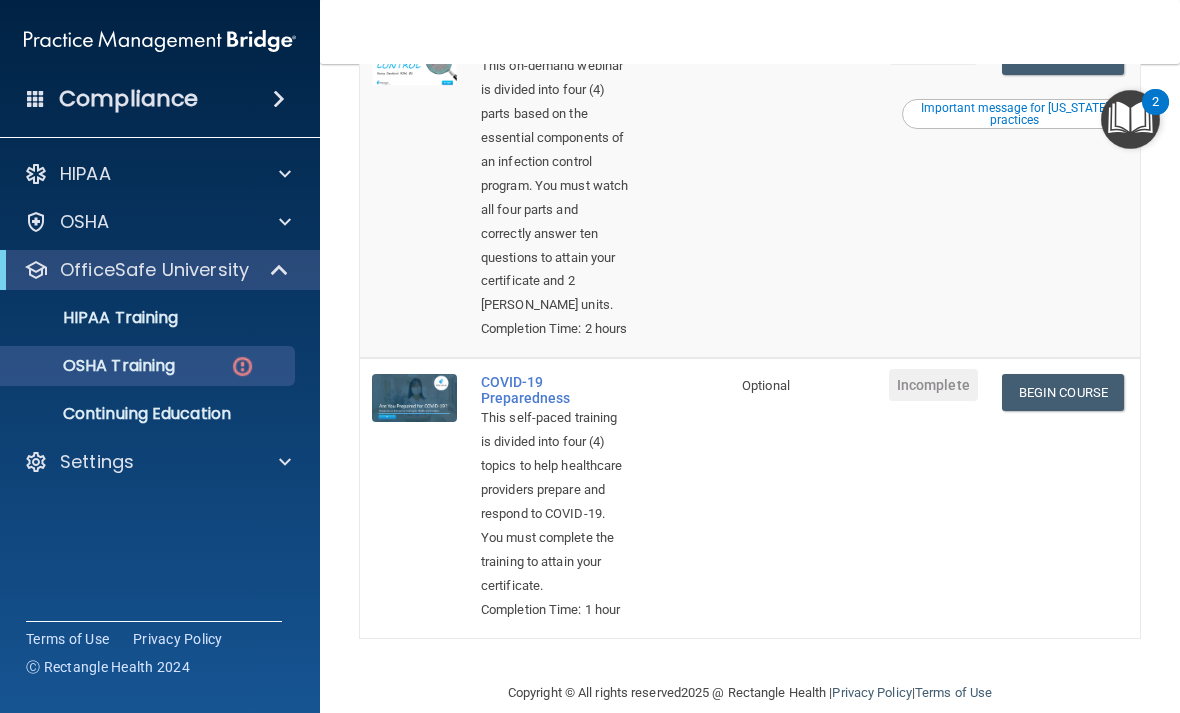 click on "Begin Course" at bounding box center [1063, 56] 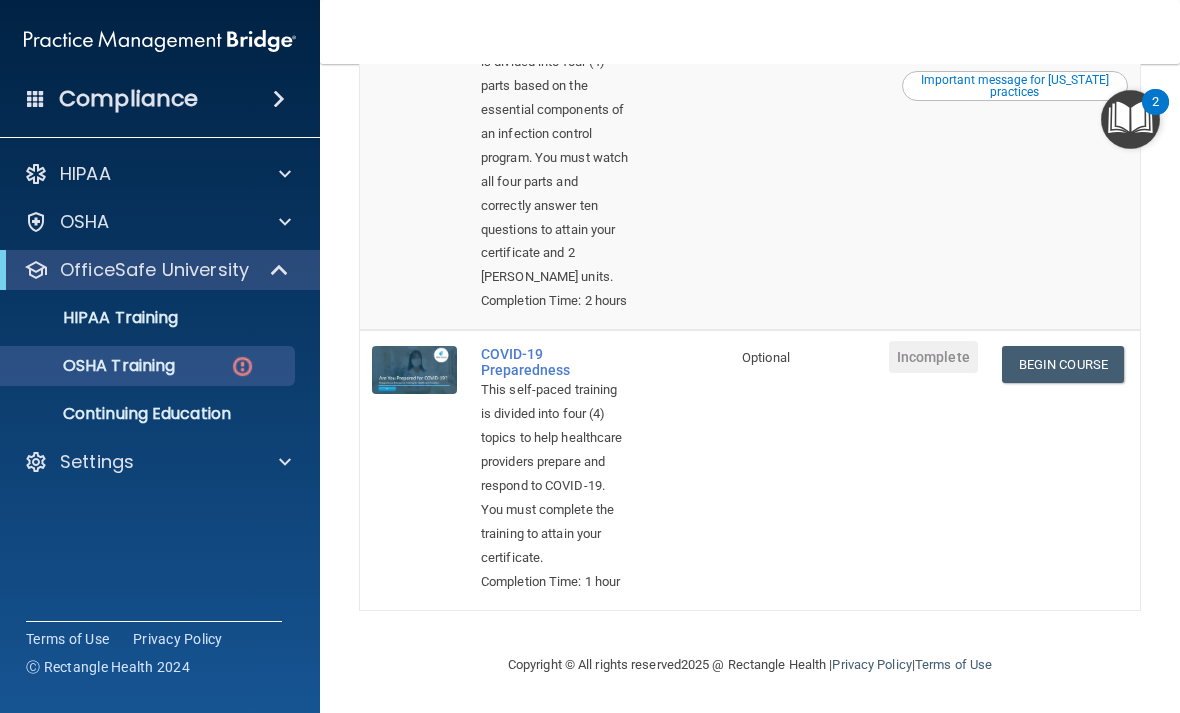 scroll, scrollTop: 1186, scrollLeft: 0, axis: vertical 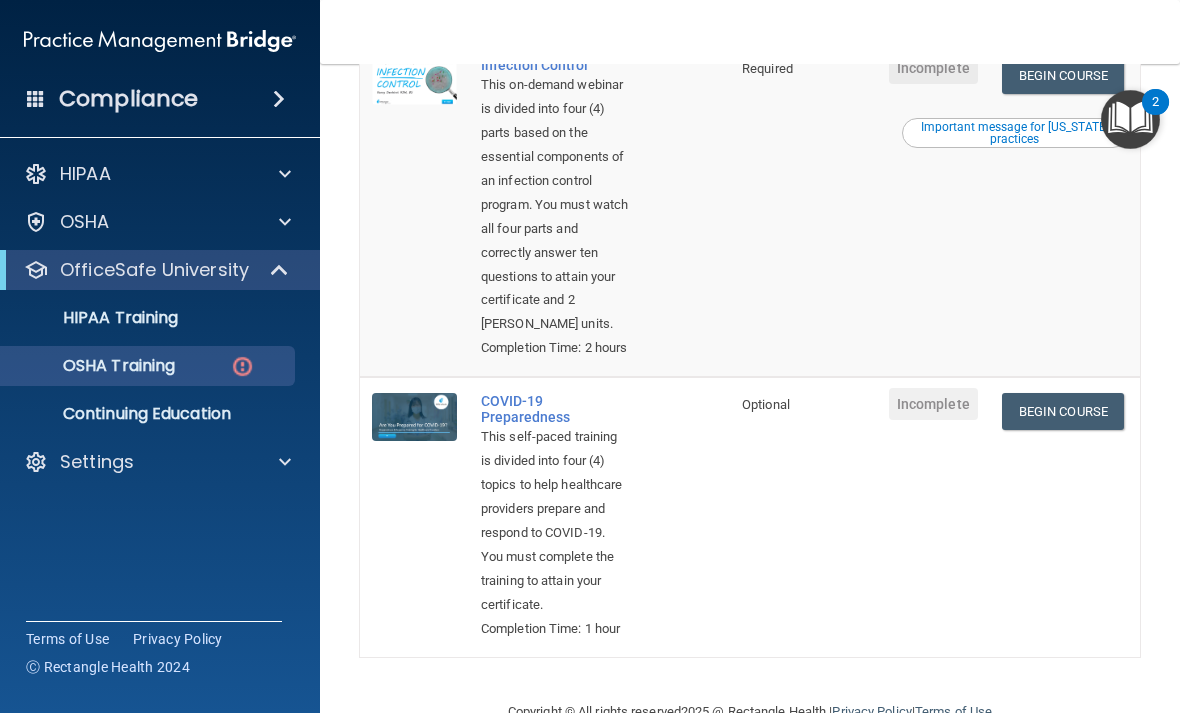 click on "Begin Course" at bounding box center [1063, 75] 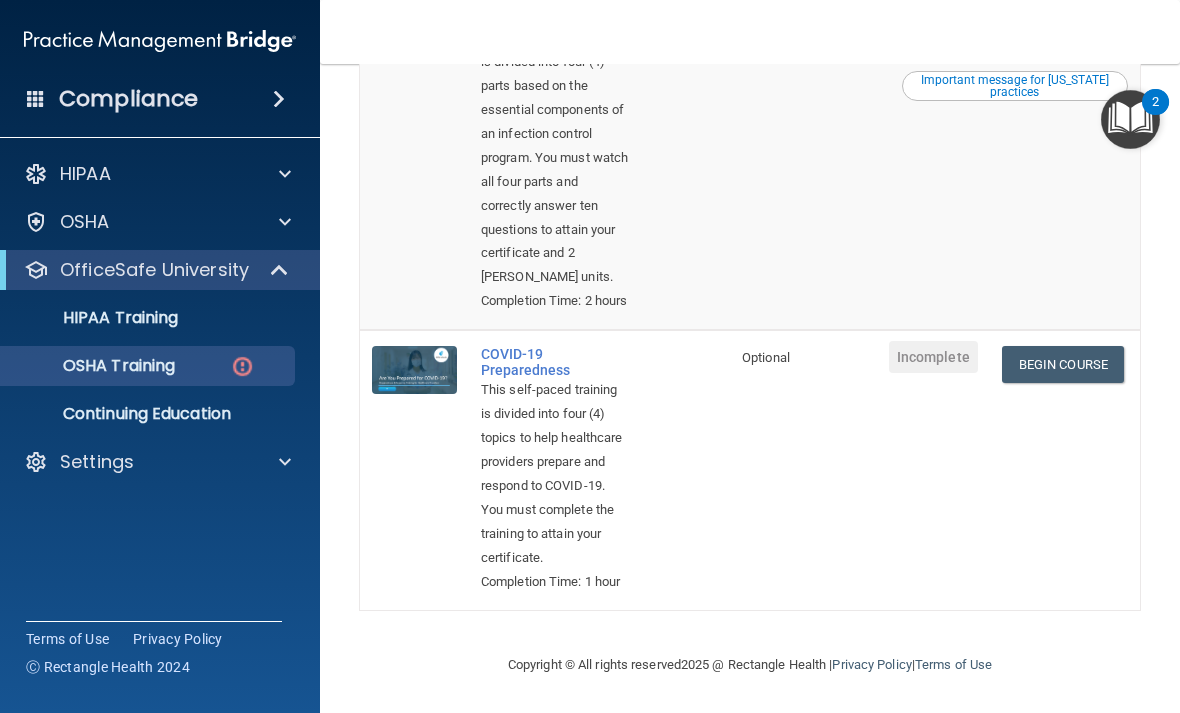scroll, scrollTop: 1186, scrollLeft: 0, axis: vertical 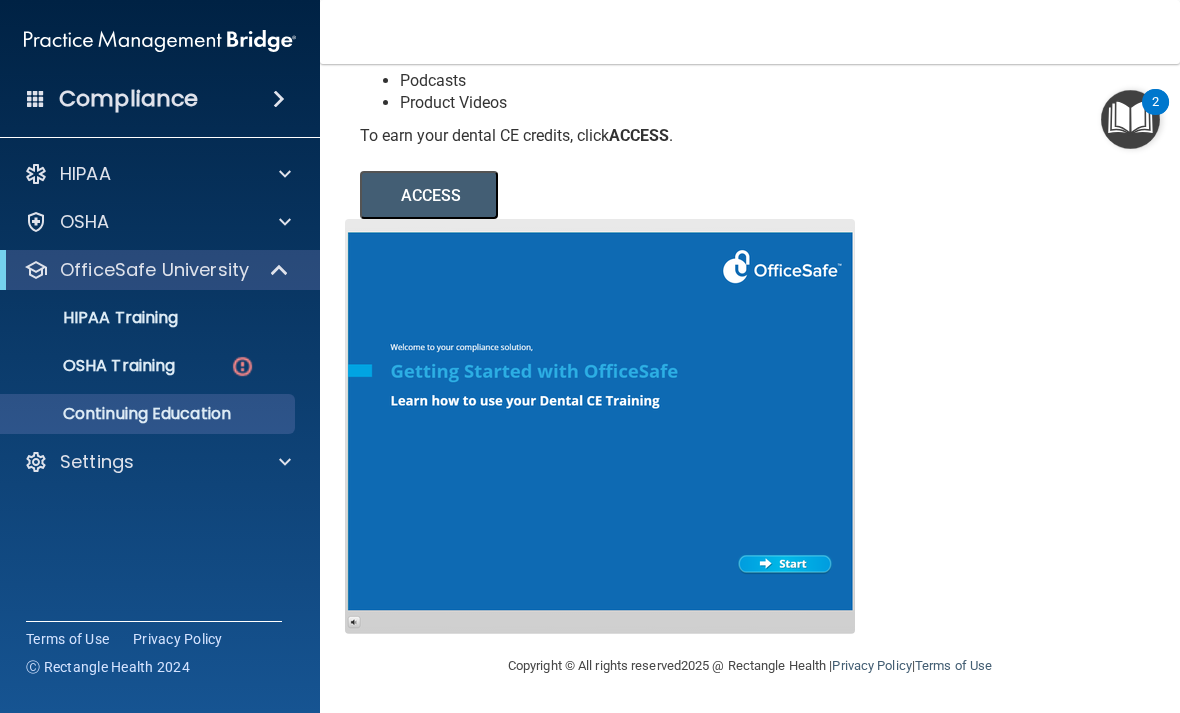 click on "HIPAA Training" at bounding box center [95, 318] 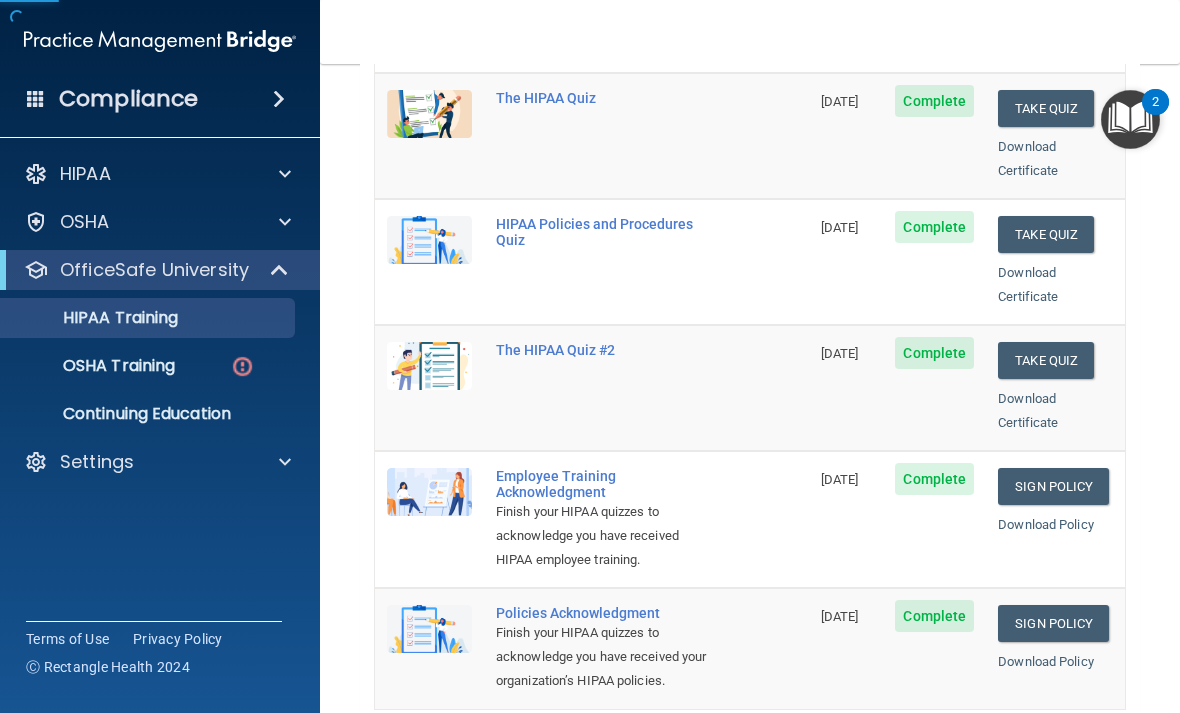 click on "OSHA" at bounding box center [85, 222] 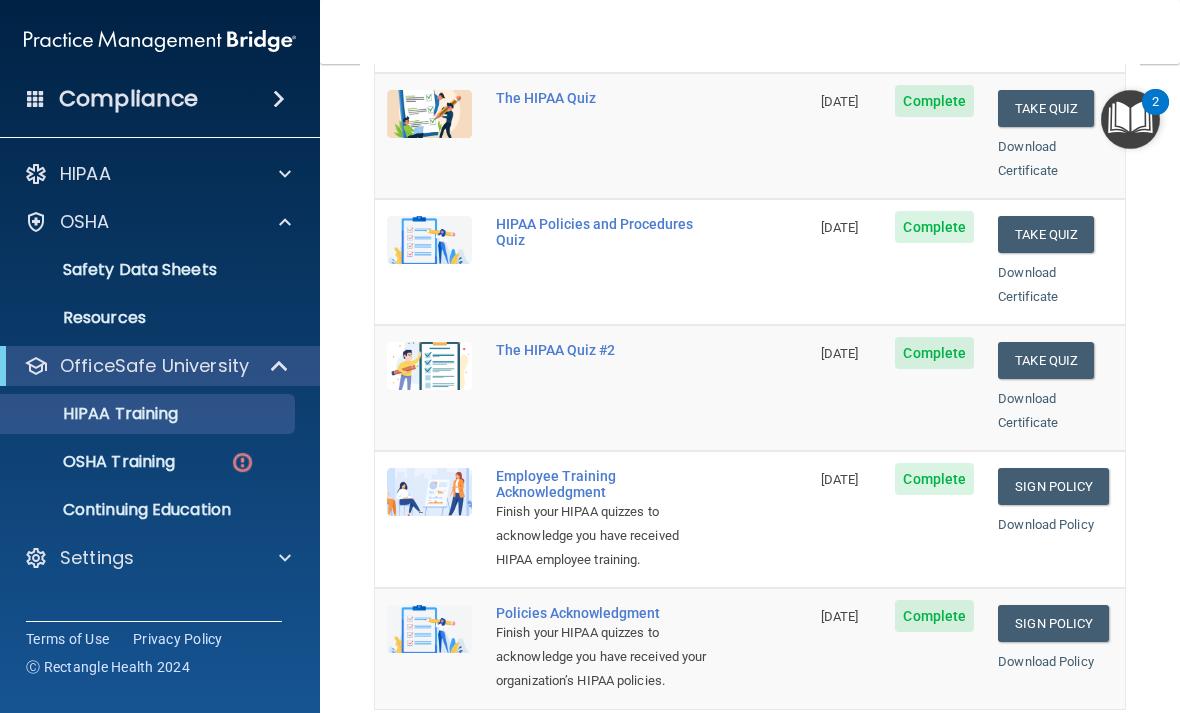 click on "Safety Data Sheets" at bounding box center [149, 270] 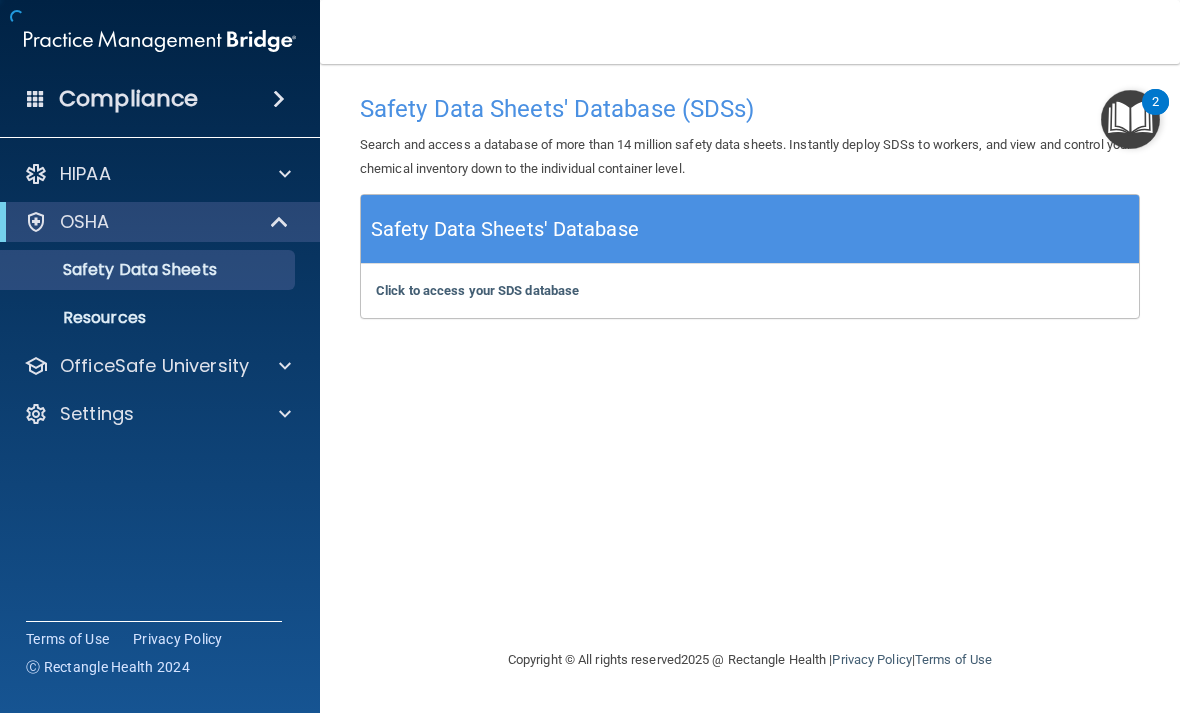 scroll, scrollTop: 0, scrollLeft: 0, axis: both 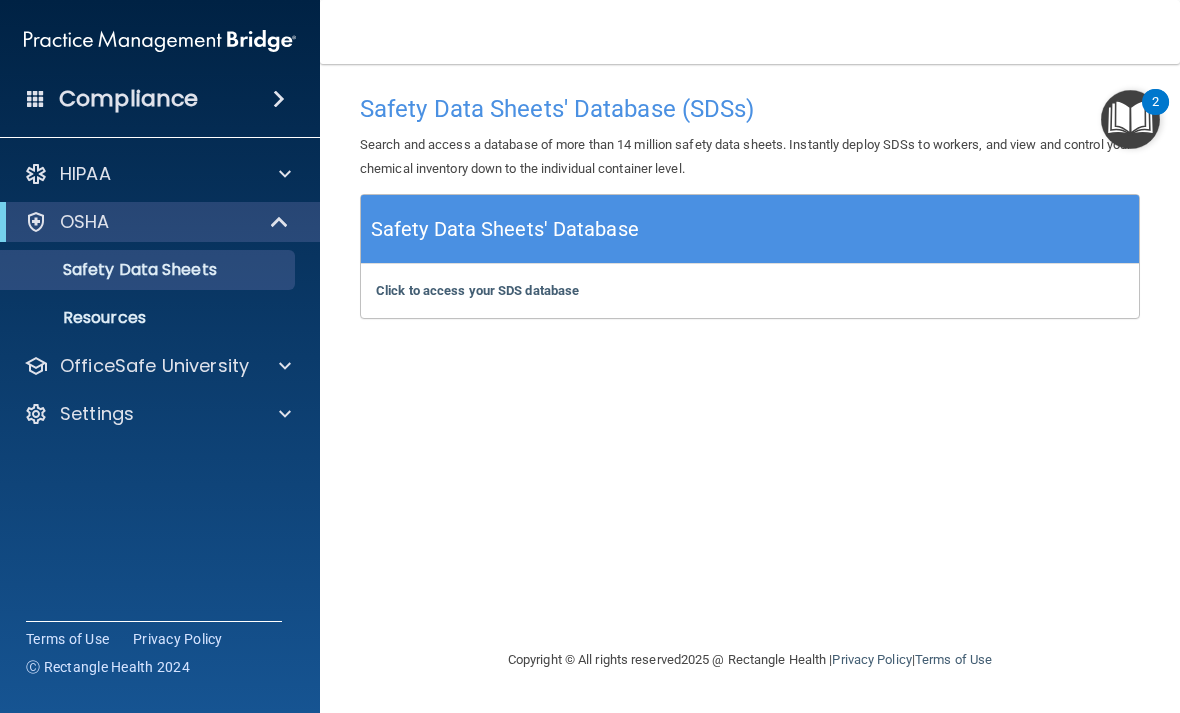click on "OfficeSafe University" at bounding box center [154, 366] 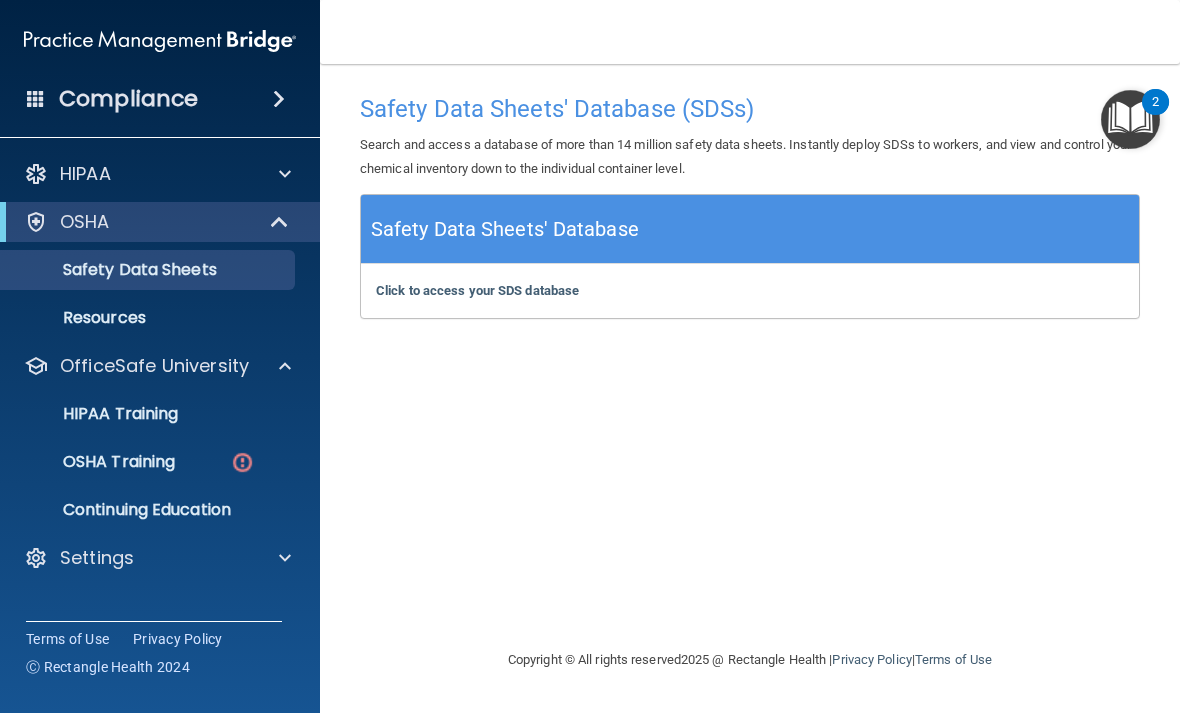click on "OSHA Training" at bounding box center [94, 462] 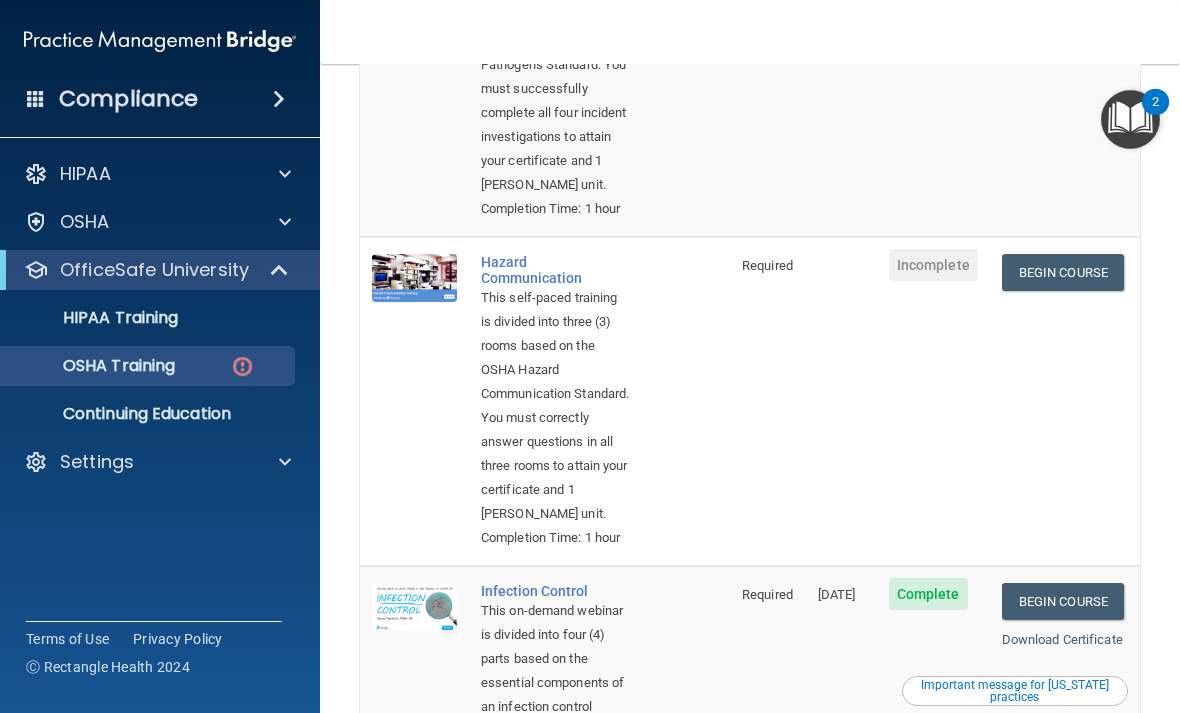 scroll, scrollTop: 381, scrollLeft: 0, axis: vertical 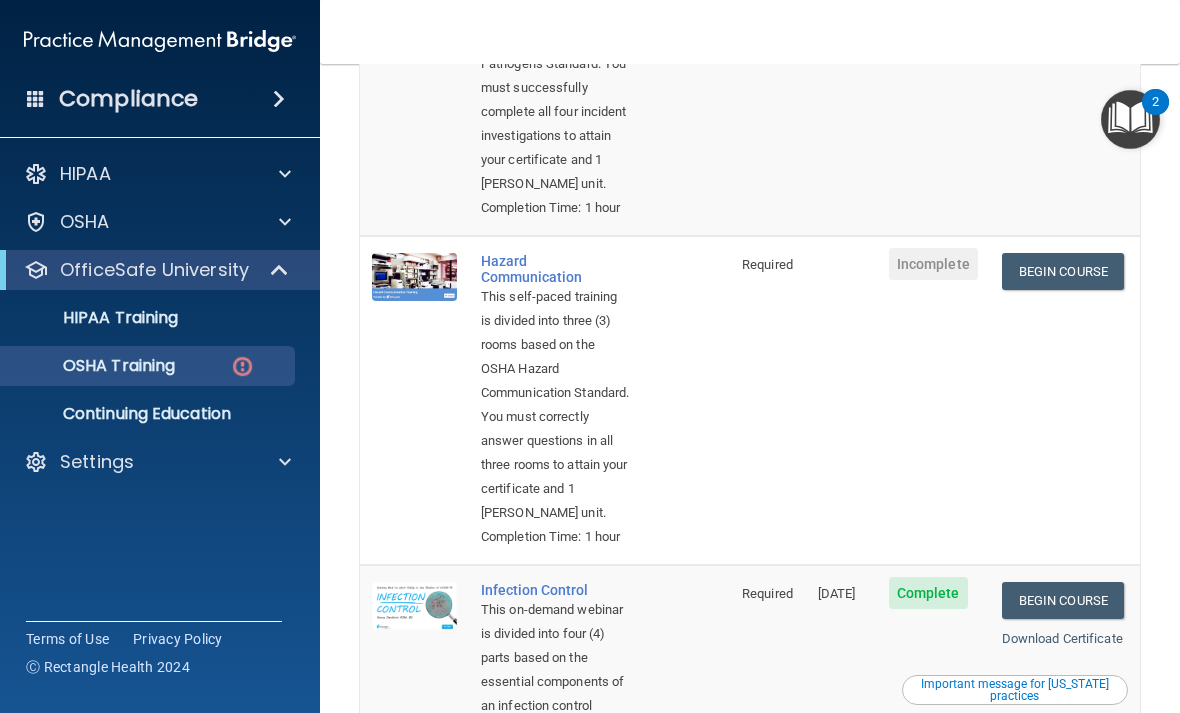 click on "Begin Course" at bounding box center (1063, 271) 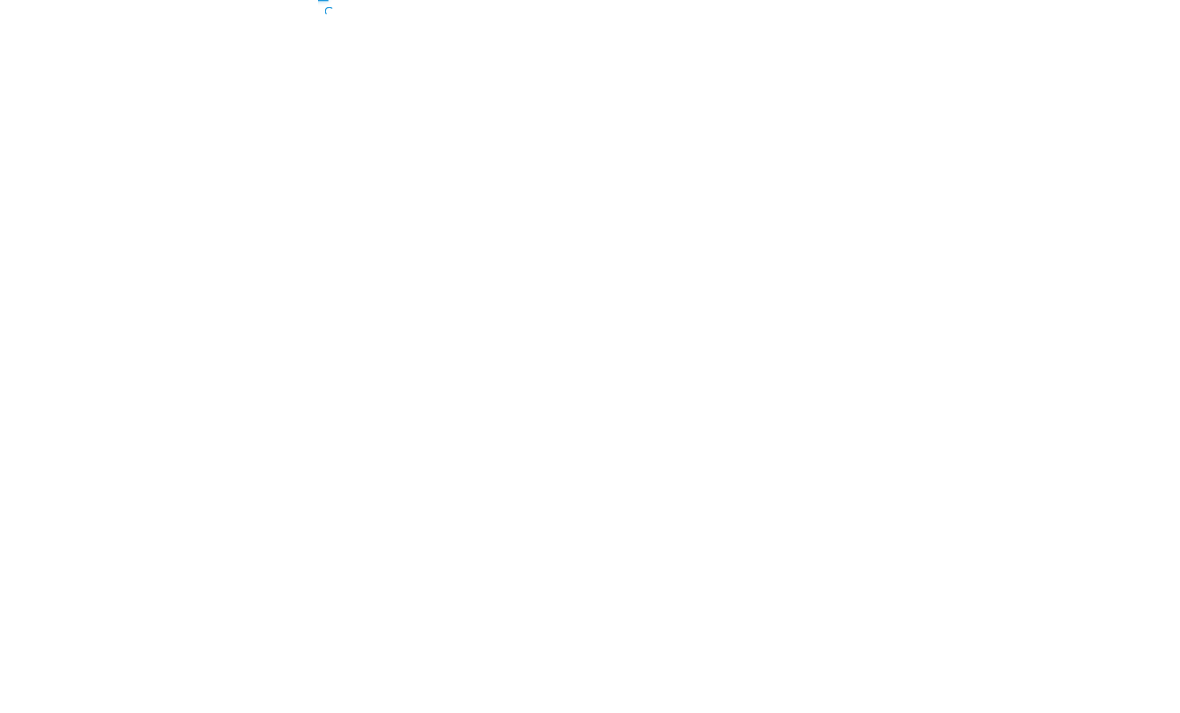scroll, scrollTop: 0, scrollLeft: 0, axis: both 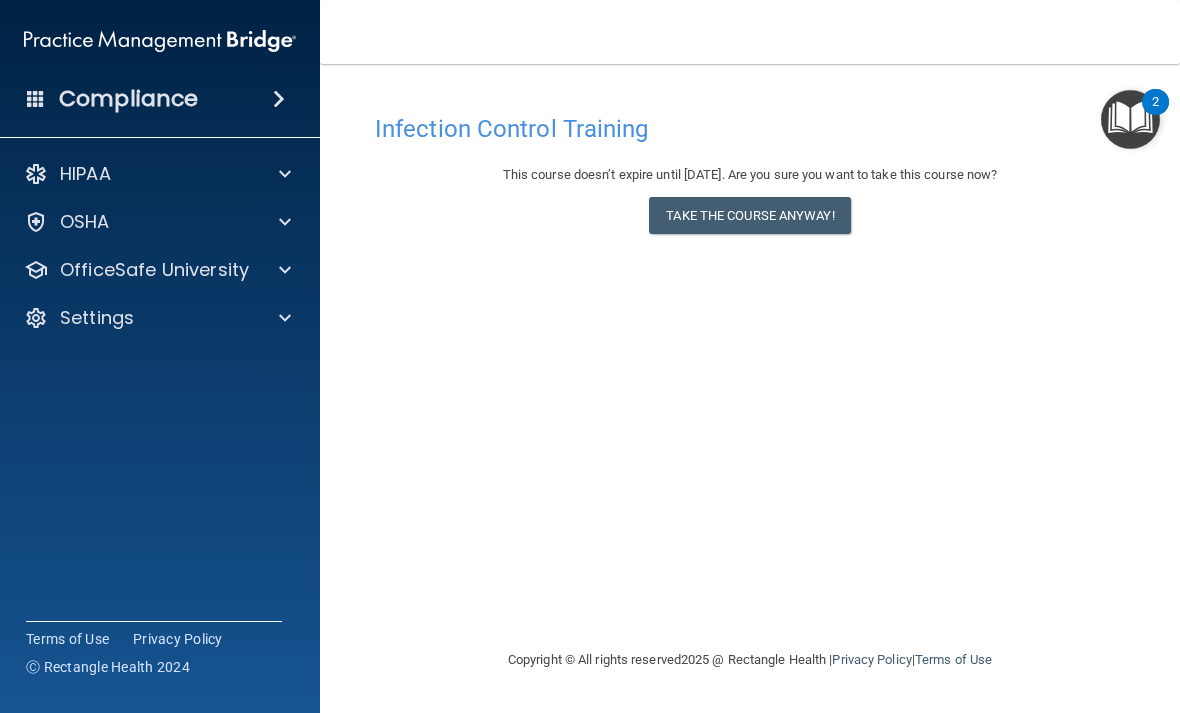 click on "Take the course anyway!" at bounding box center (749, 215) 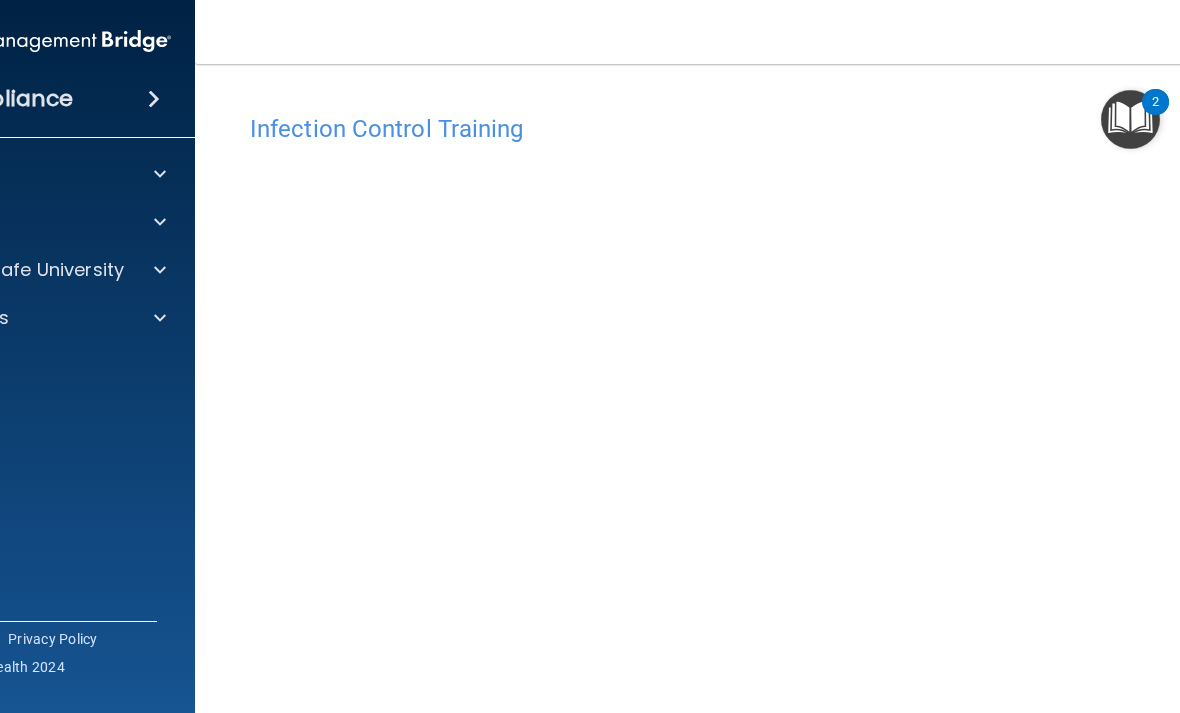 scroll, scrollTop: 0, scrollLeft: 0, axis: both 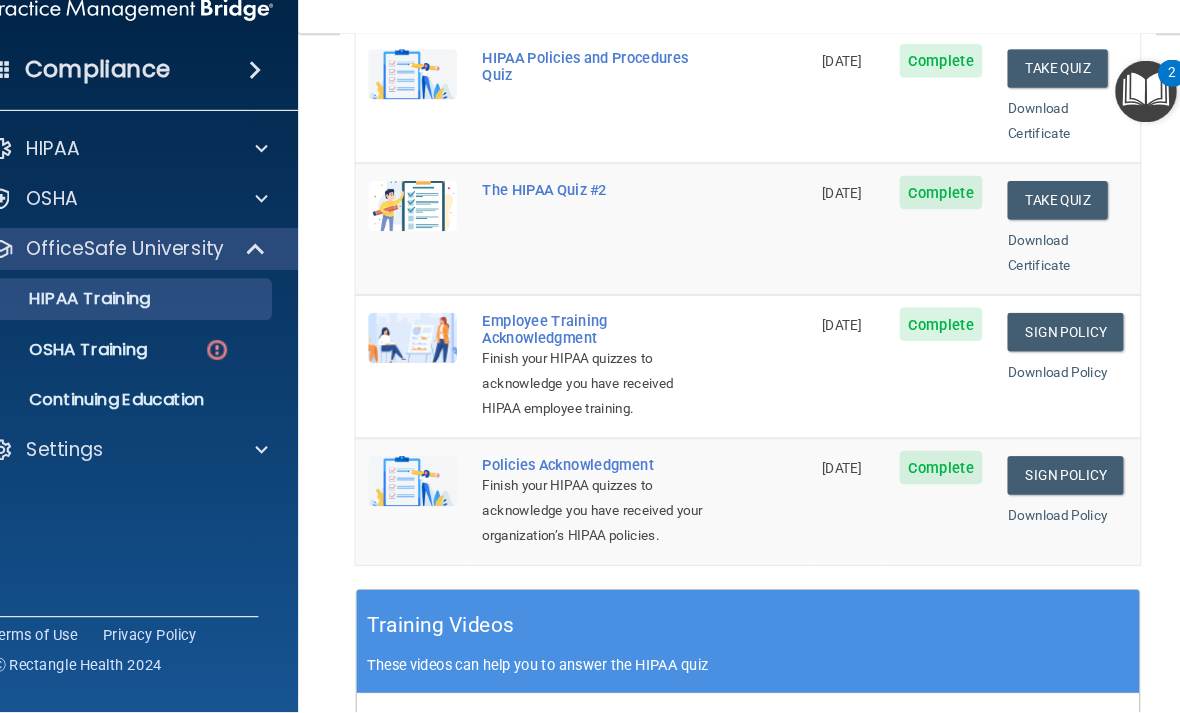 click on "OSHA Training" at bounding box center (94, 366) 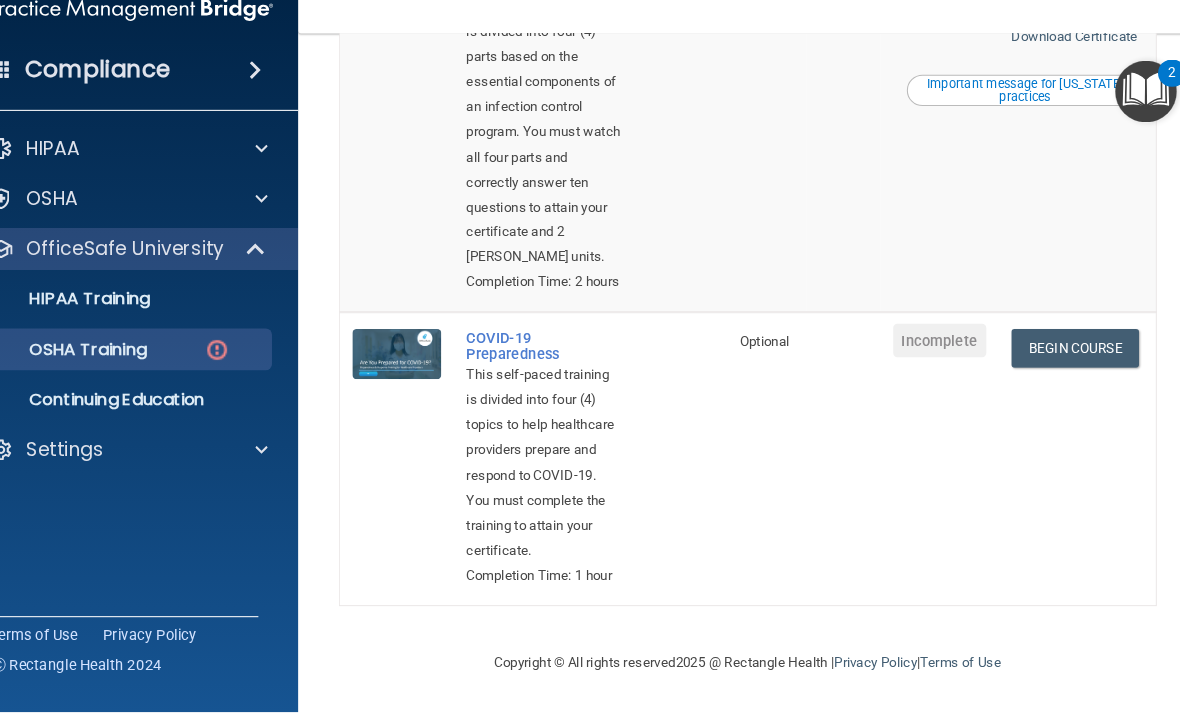 scroll, scrollTop: 1186, scrollLeft: 0, axis: vertical 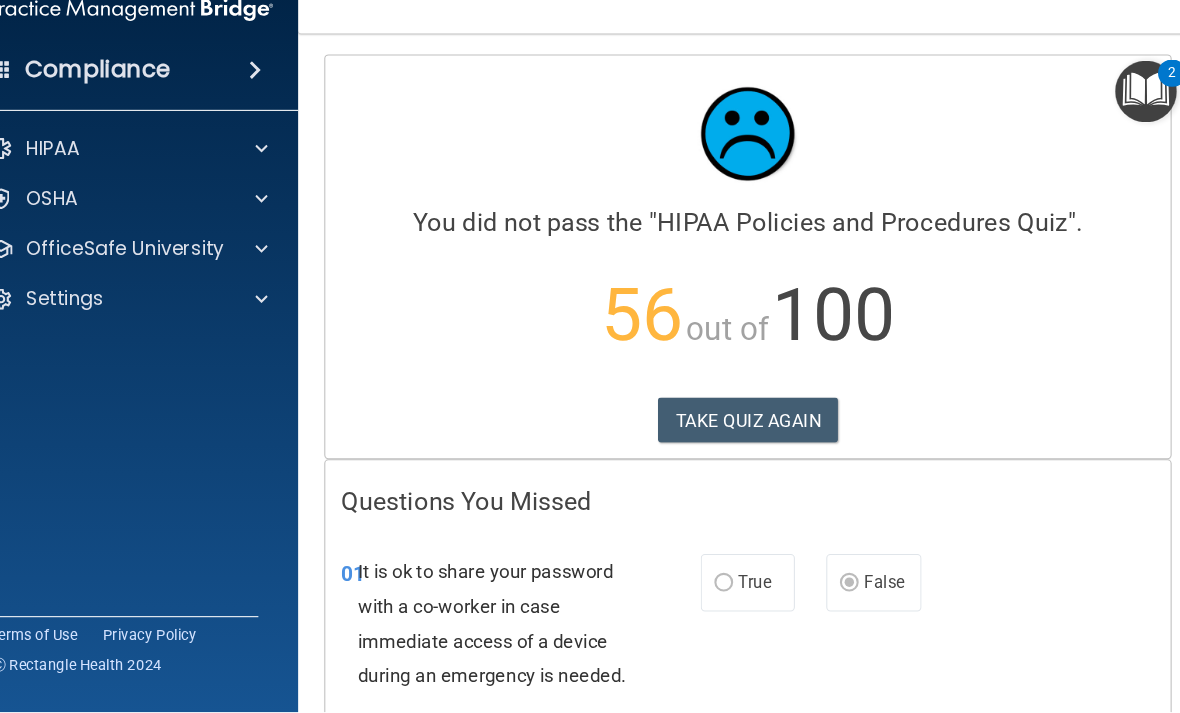 click on "OSHA" at bounding box center (85, 222) 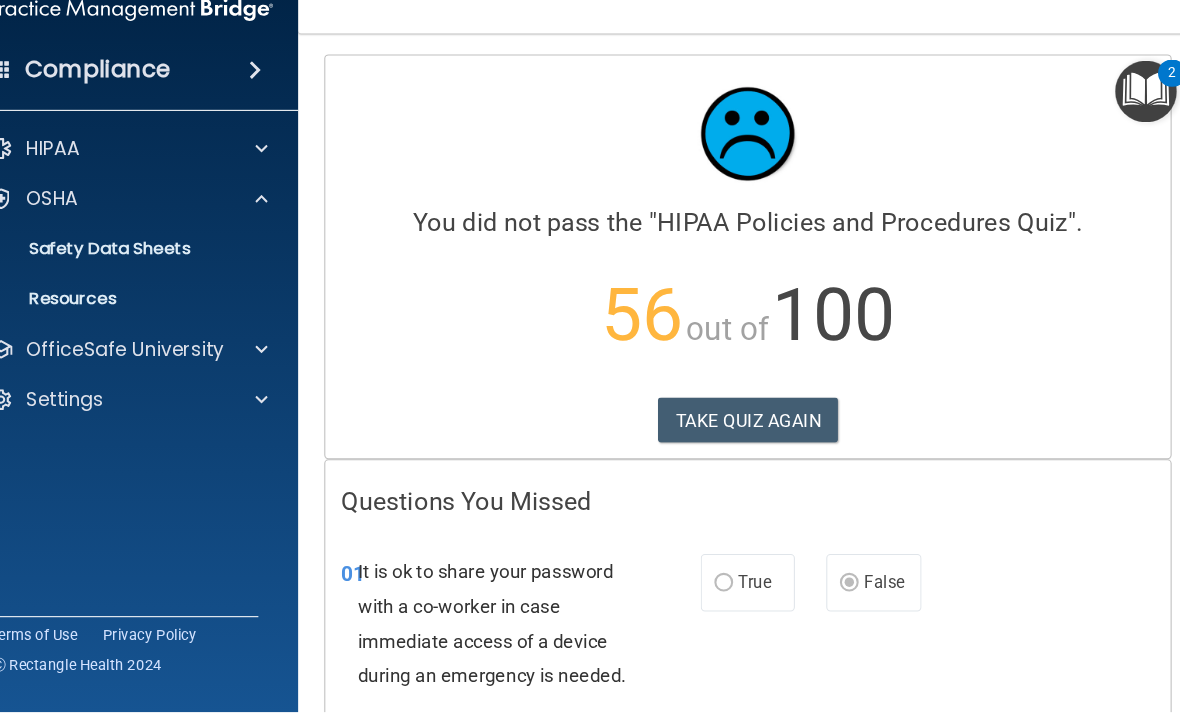 click on "OfficeSafe University" at bounding box center (154, 366) 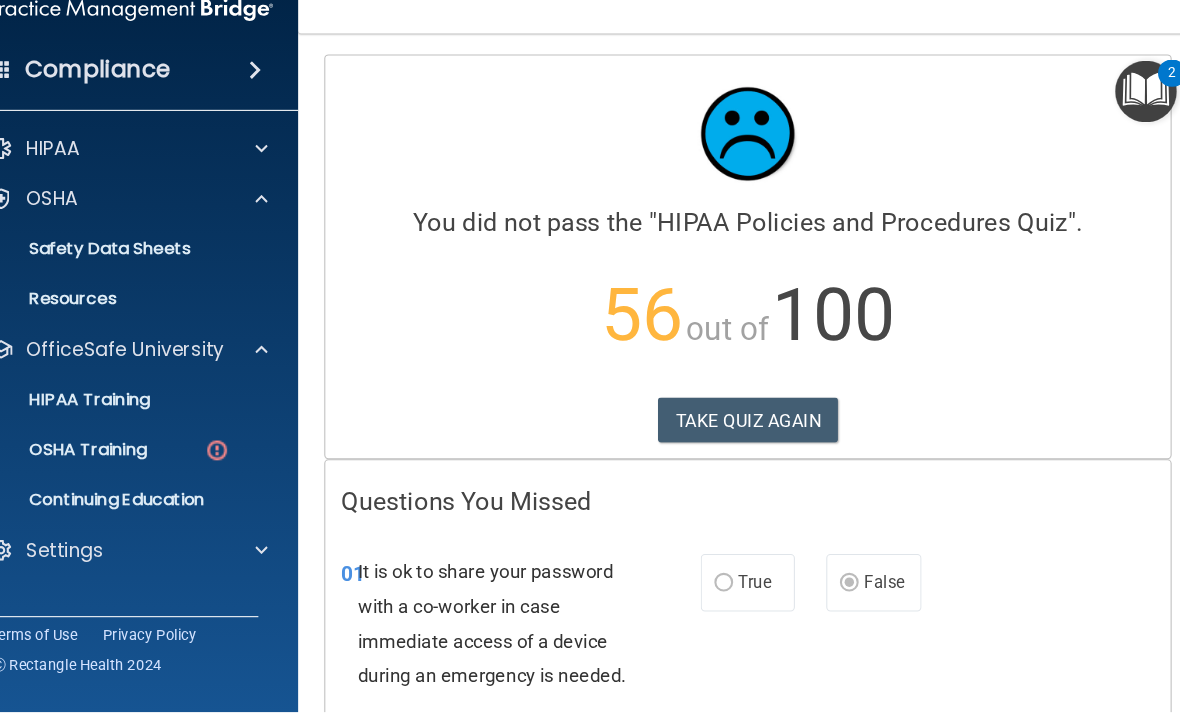 click on "OSHA Training" at bounding box center (94, 462) 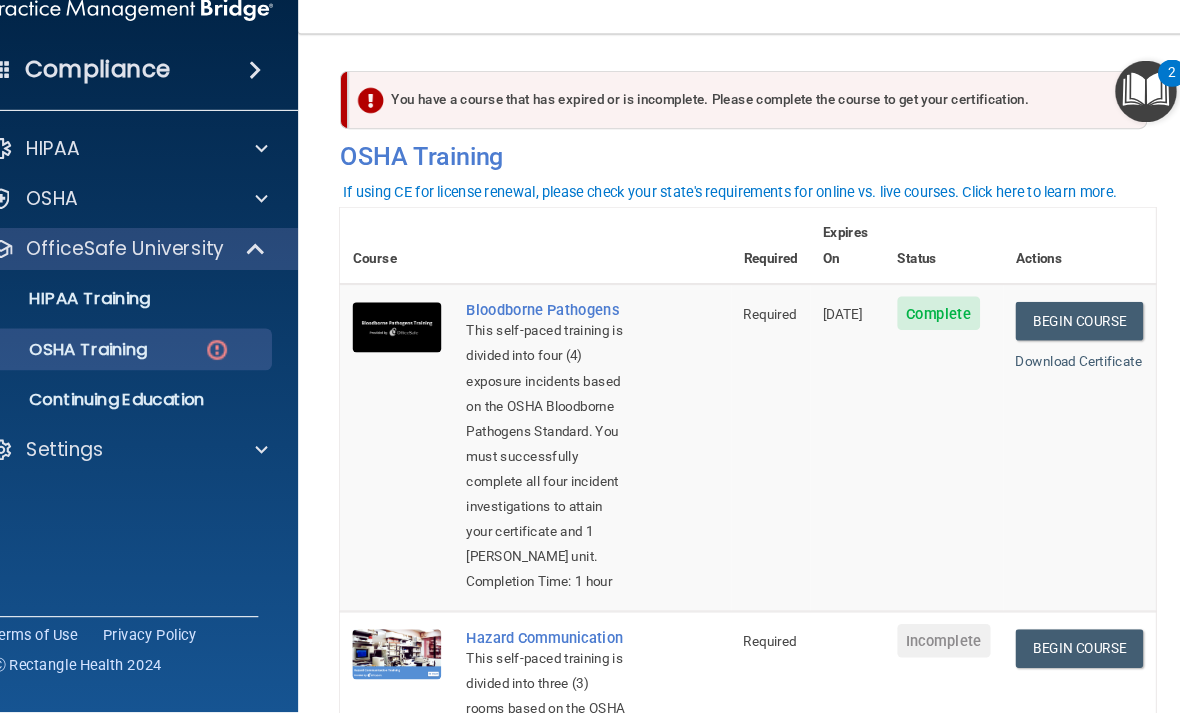 click on "Complete" at bounding box center [937, 460] 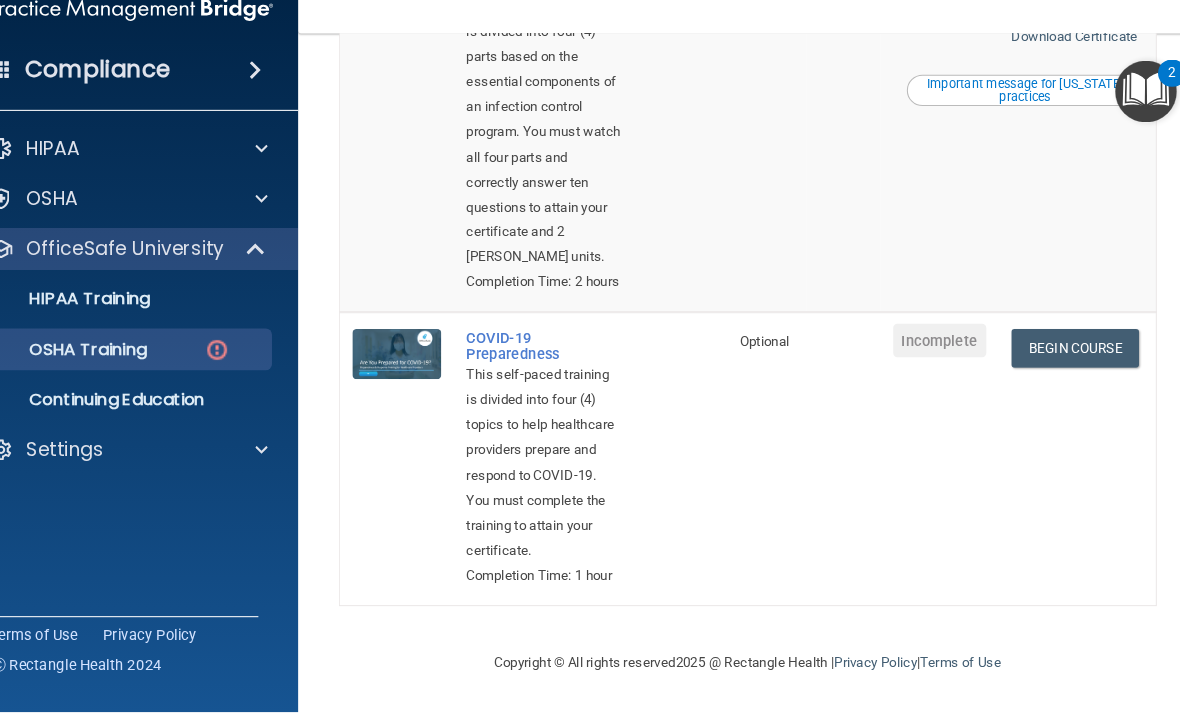 scroll, scrollTop: 1143, scrollLeft: 0, axis: vertical 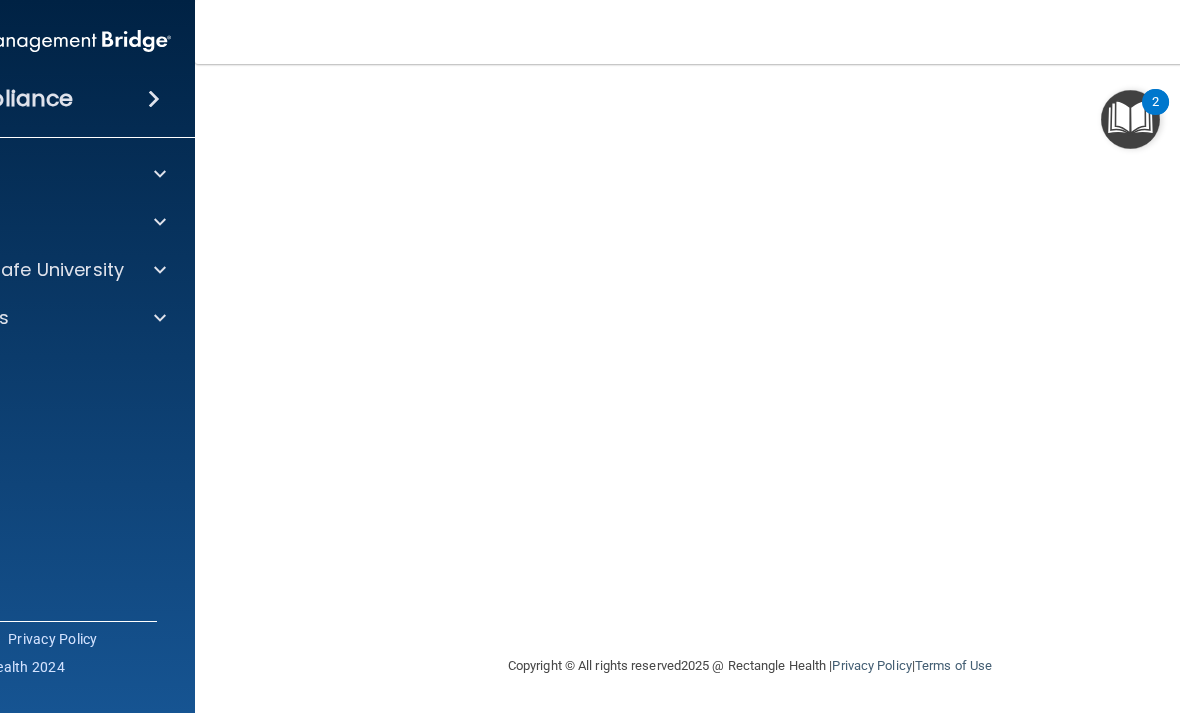 click on "Compliance" at bounding box center [3, 99] 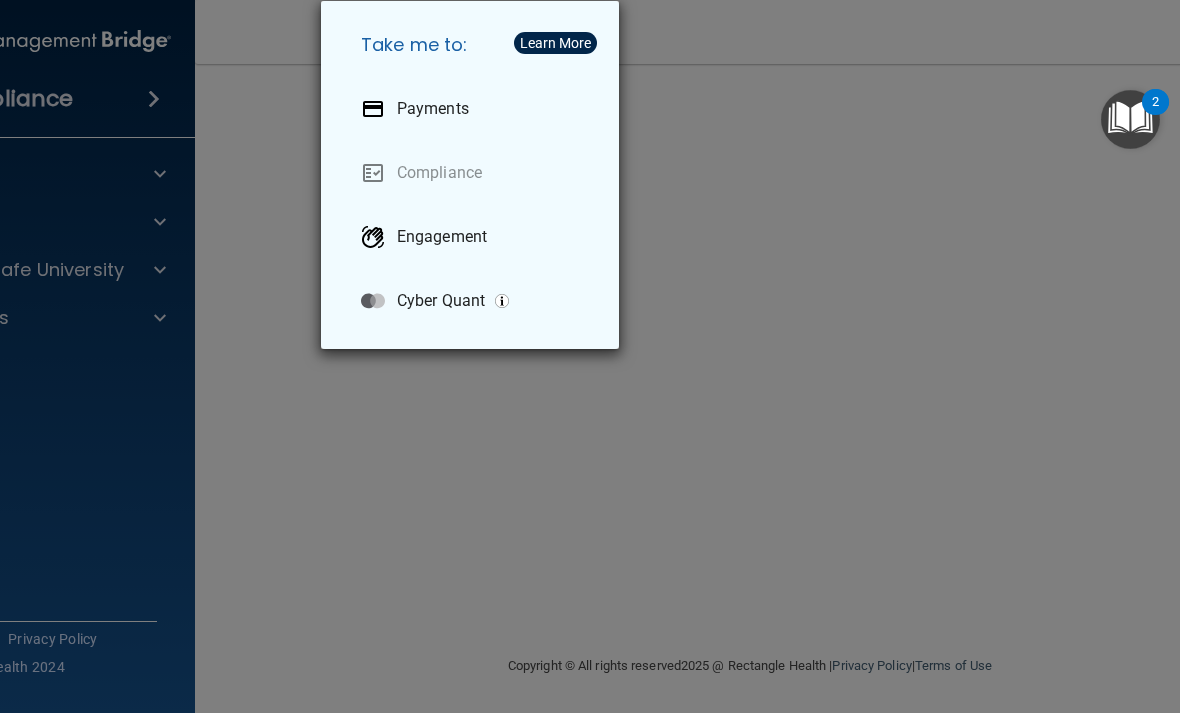 click on "Take me to:             Payments                   Compliance                     Engagement                     Cyber Quant" at bounding box center [590, 356] 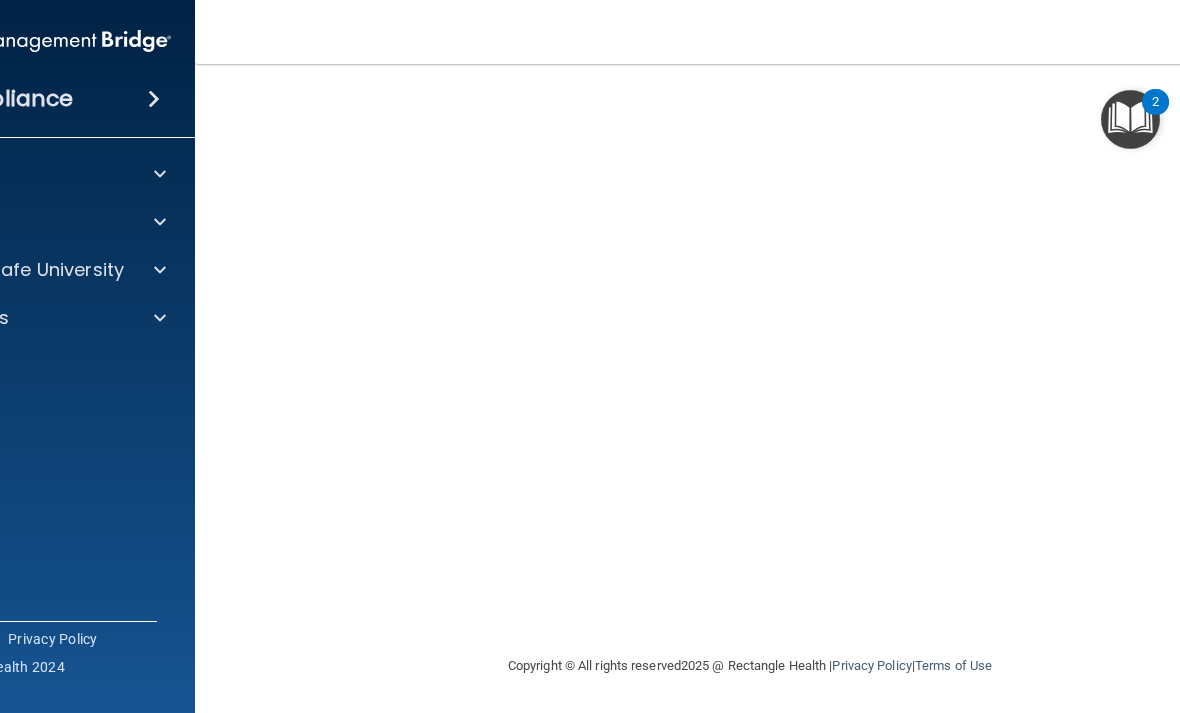 scroll, scrollTop: 0, scrollLeft: 0, axis: both 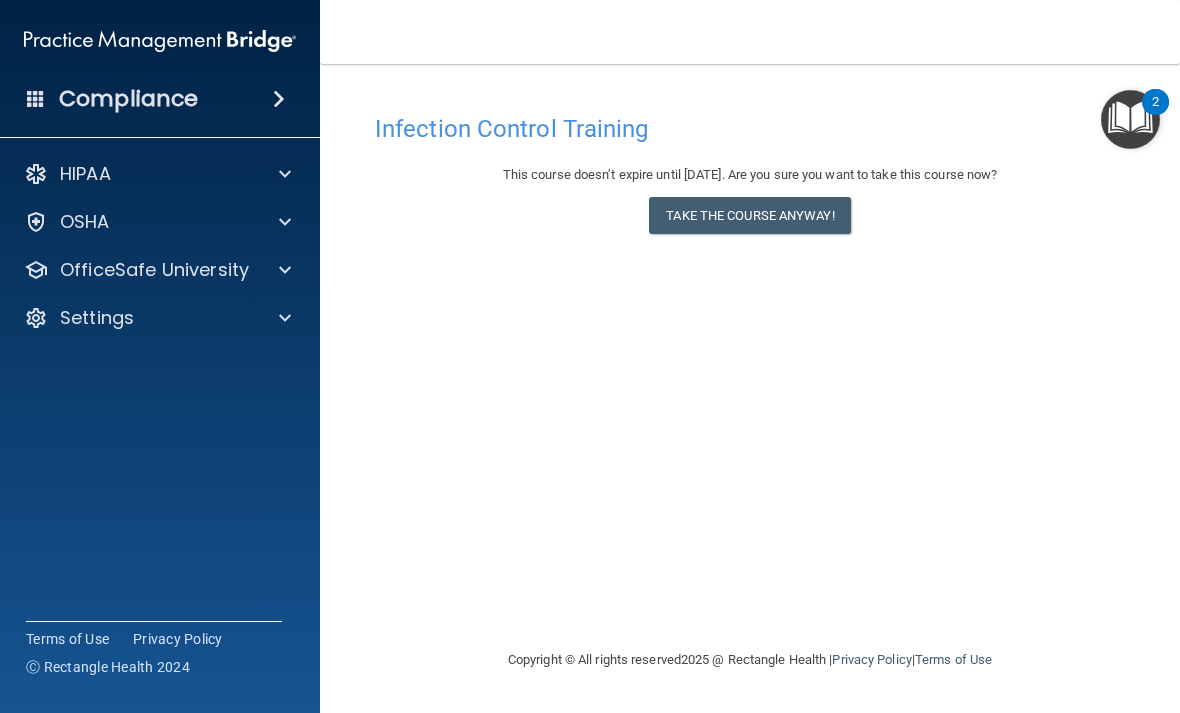 click on "Take the course anyway!" at bounding box center [749, 215] 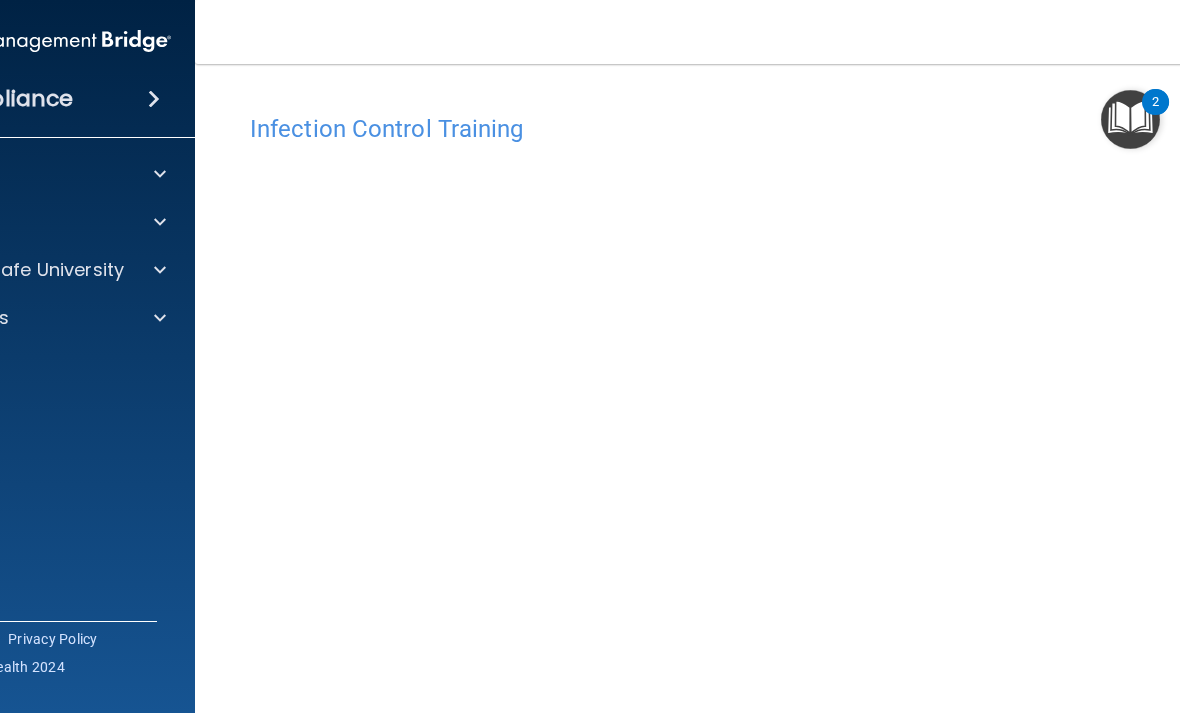 click on "Compliance
HIPAA
Documents and Policies                 Report an Incident               Business Associates               Emergency Planning               Resources                 HIPAA Risk Assessment
OSHA
Documents               Safety Data Sheets               Self-Assessment                Injury and Illness Report                Resources
PCI
PCI Compliance                Merchant Savings Calculator
OfficeSafe University
HIPAA Training                   OSHA Training                   Continuing Education
Settings
My Account               My Users" at bounding box center (35, 356) 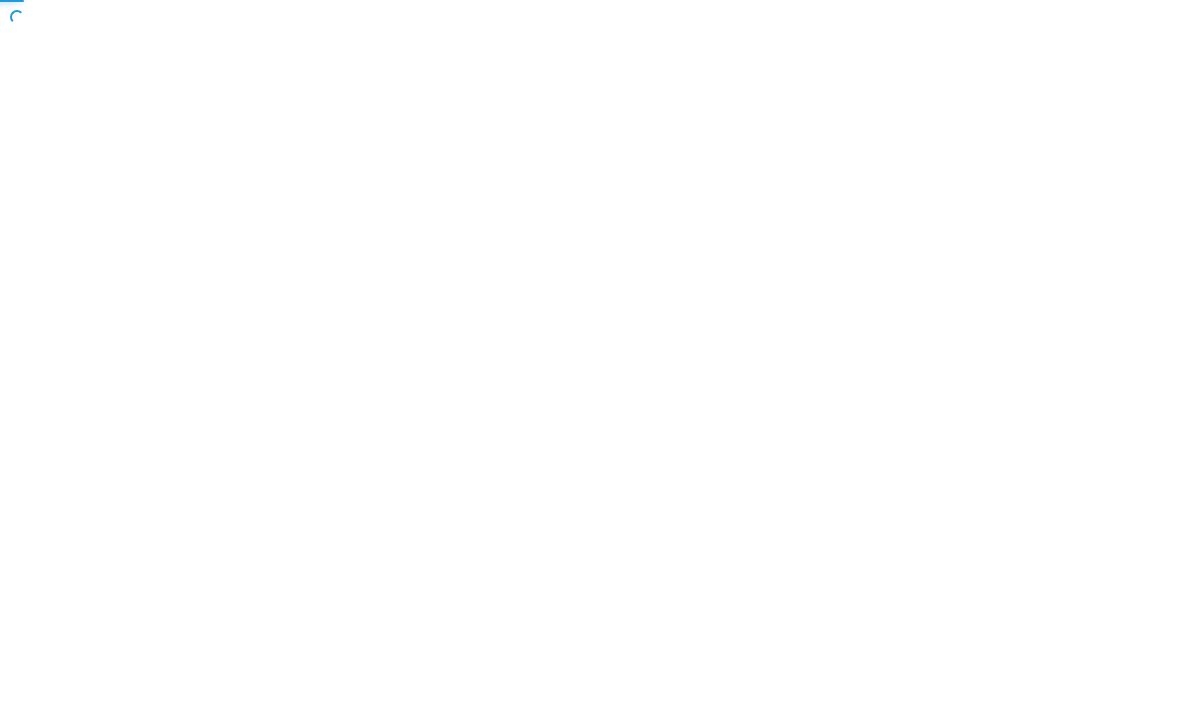 scroll, scrollTop: 0, scrollLeft: 0, axis: both 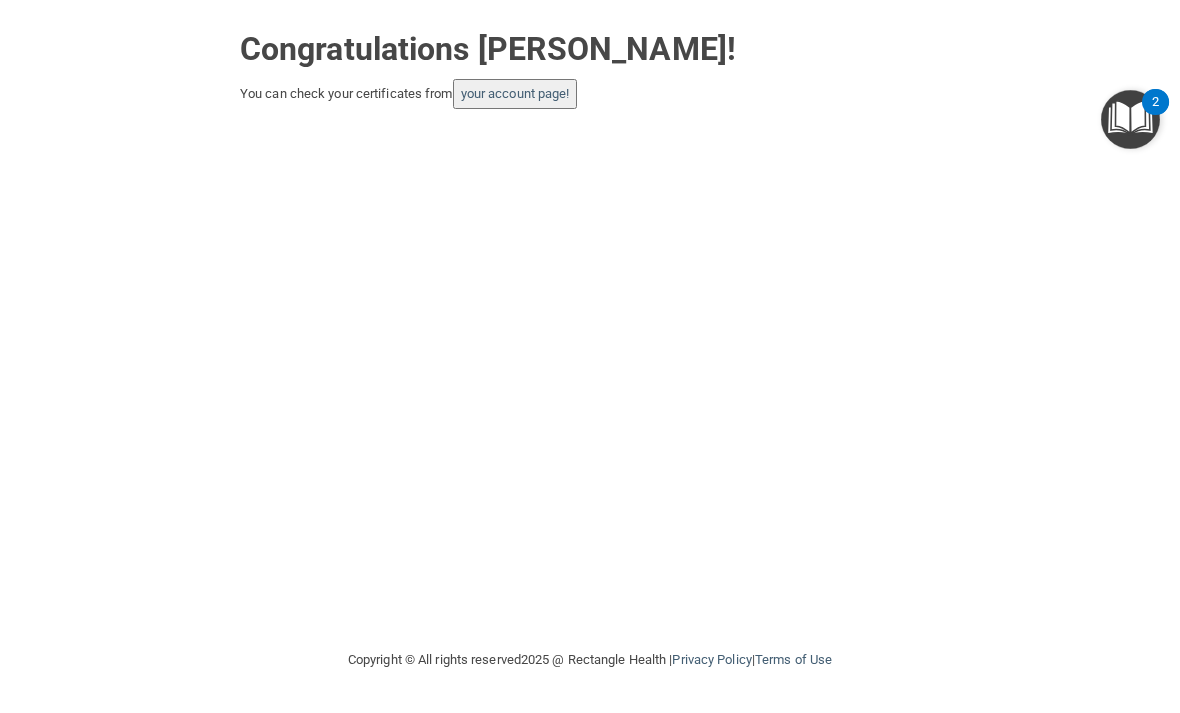 click on "your account page!" at bounding box center (515, 93) 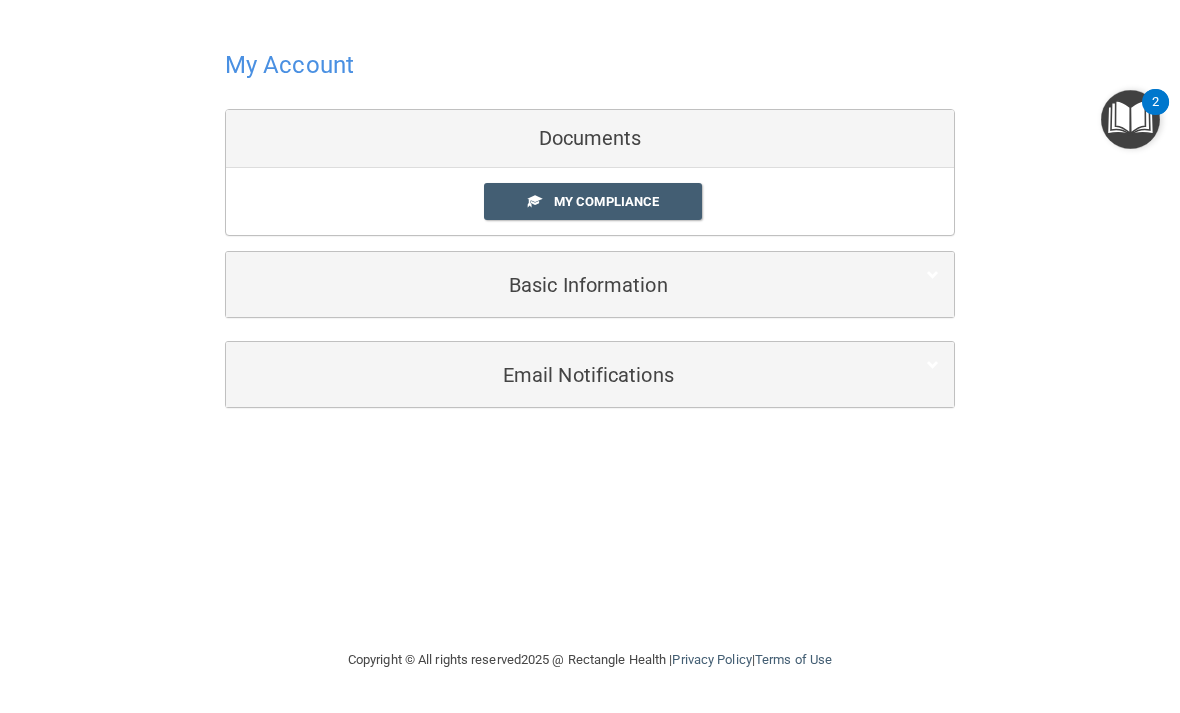 click on "My Compliance" at bounding box center [606, 201] 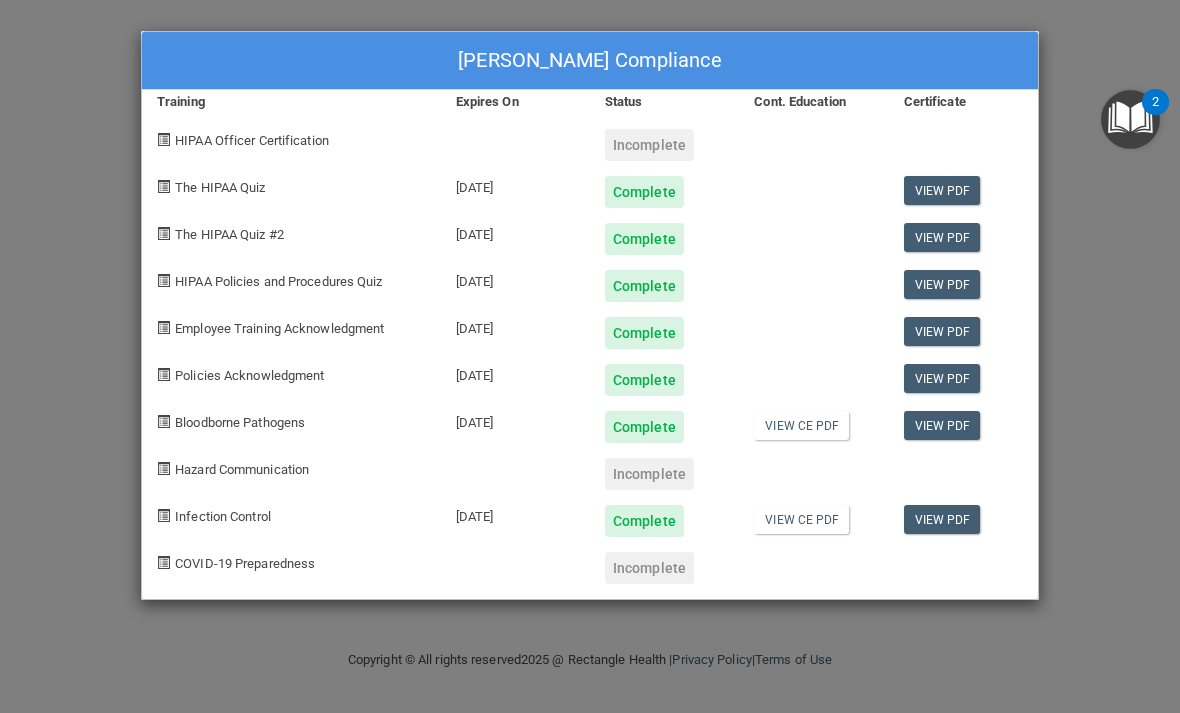 click on "View PDF" at bounding box center (942, 519) 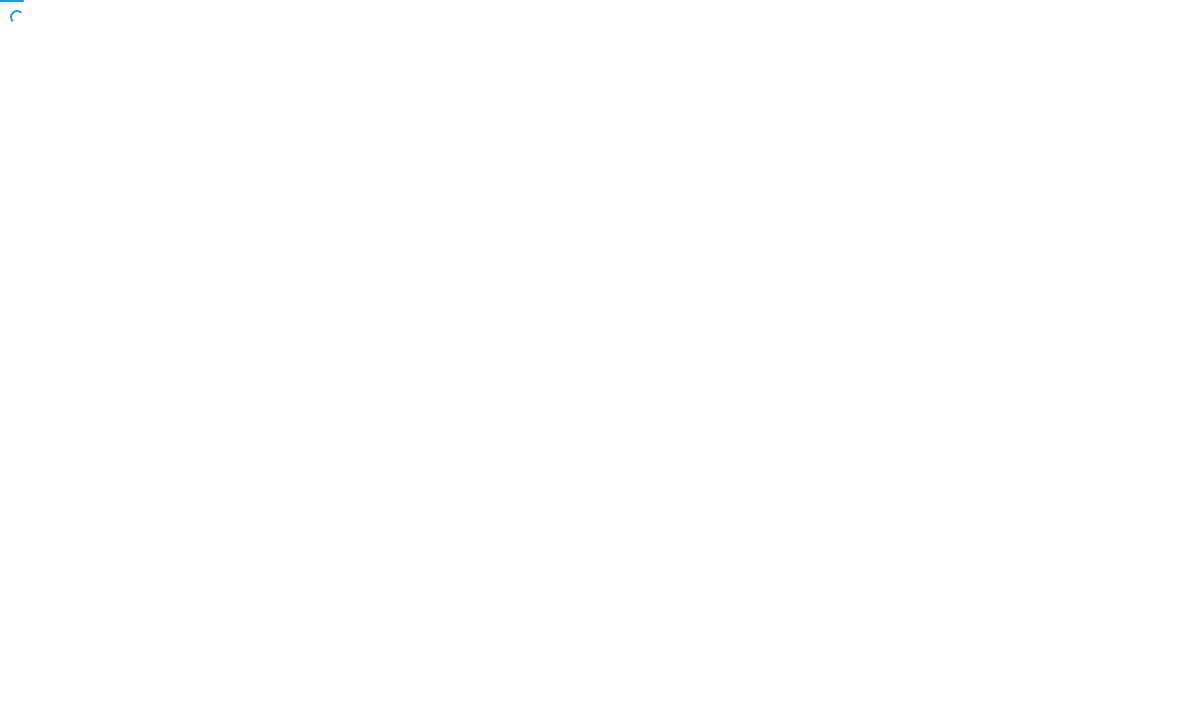 scroll, scrollTop: 0, scrollLeft: 0, axis: both 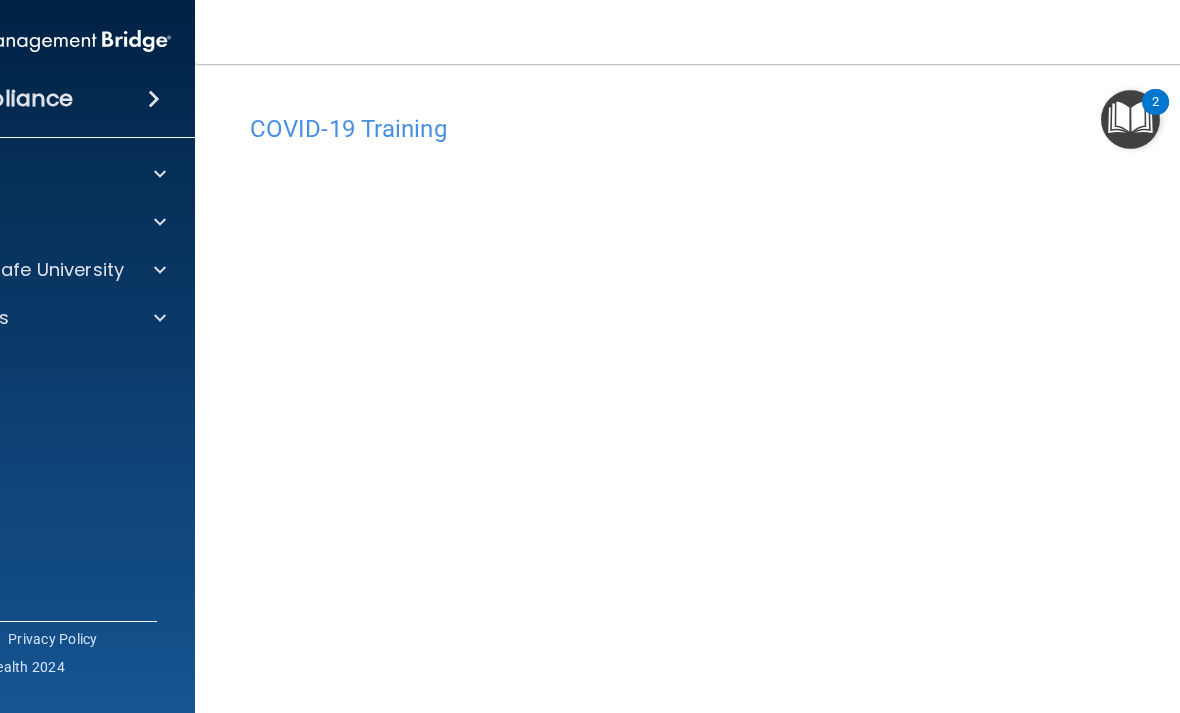 click at bounding box center (1130, 119) 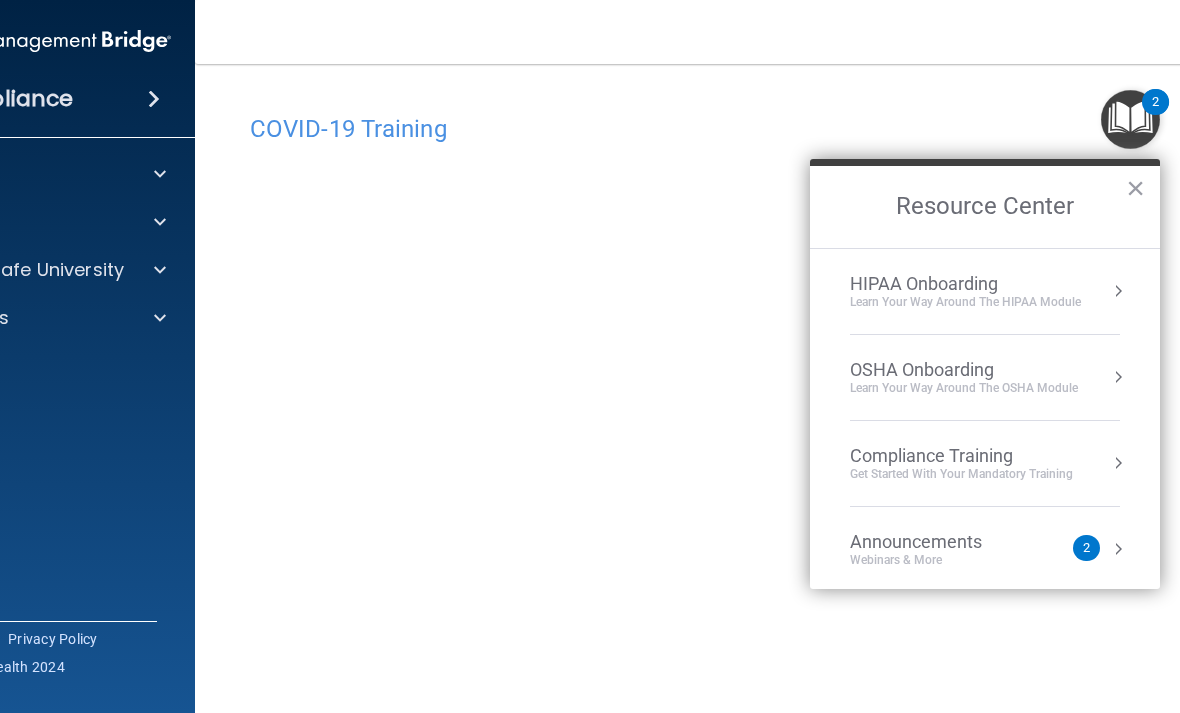 click on "Compliance Training" at bounding box center [961, 456] 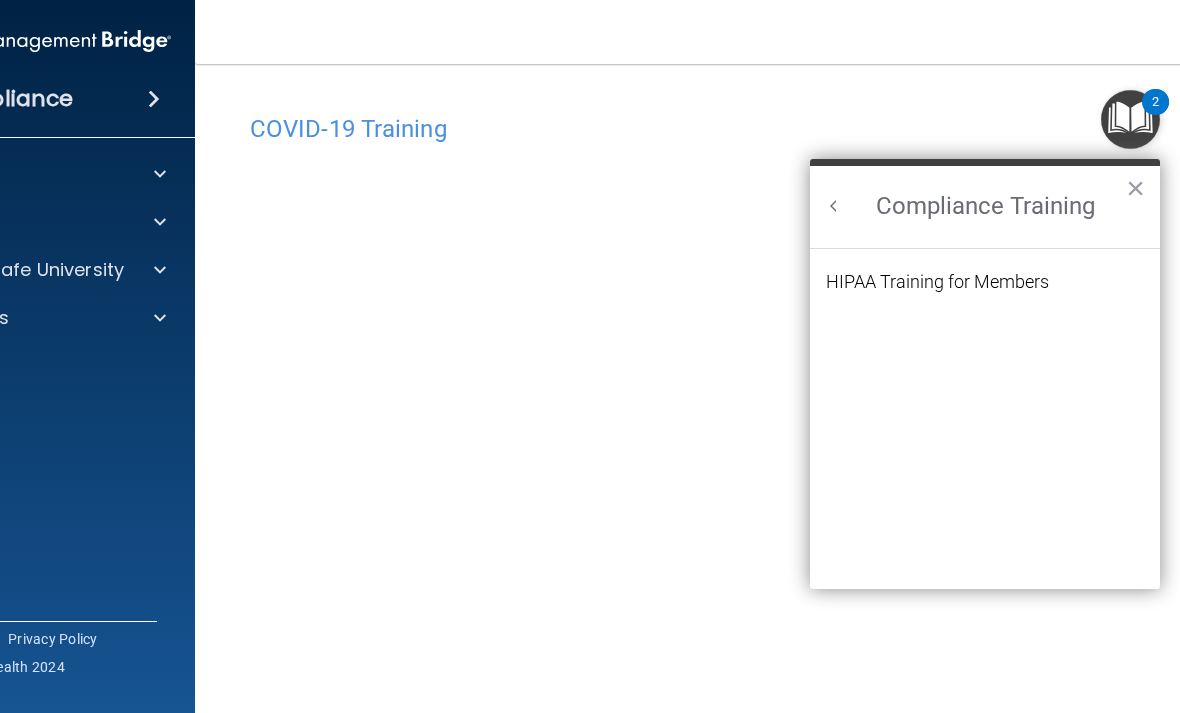 scroll, scrollTop: 0, scrollLeft: 0, axis: both 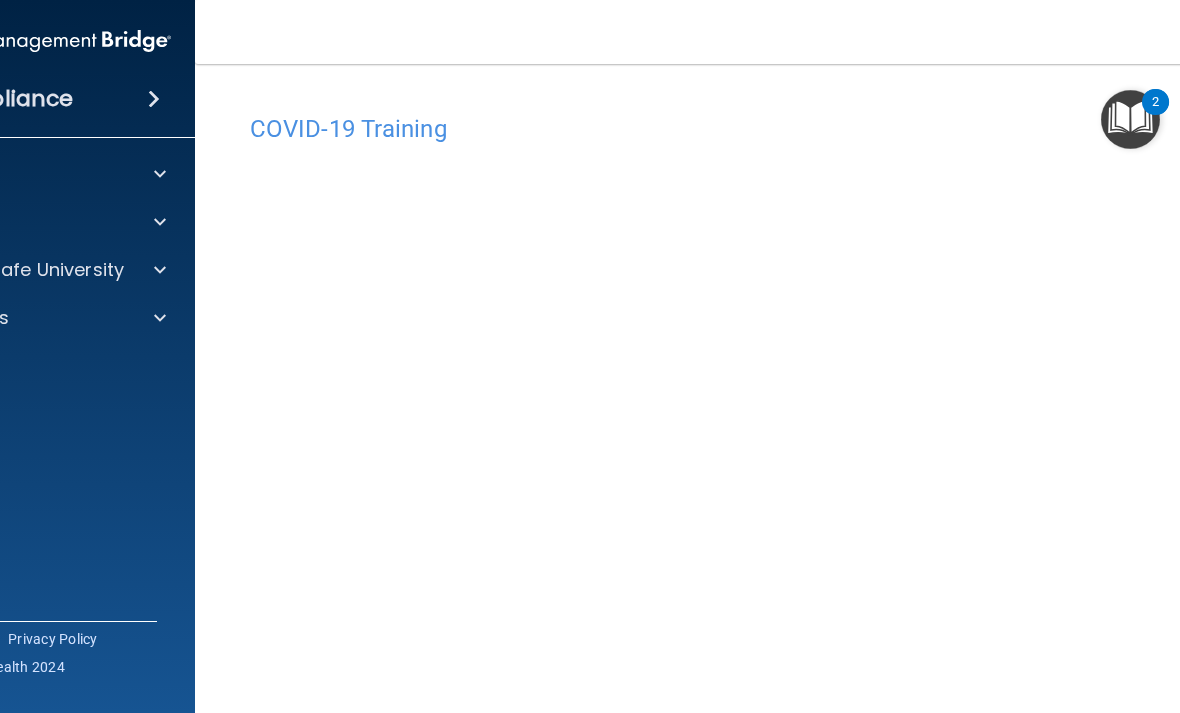 click at bounding box center [157, 318] 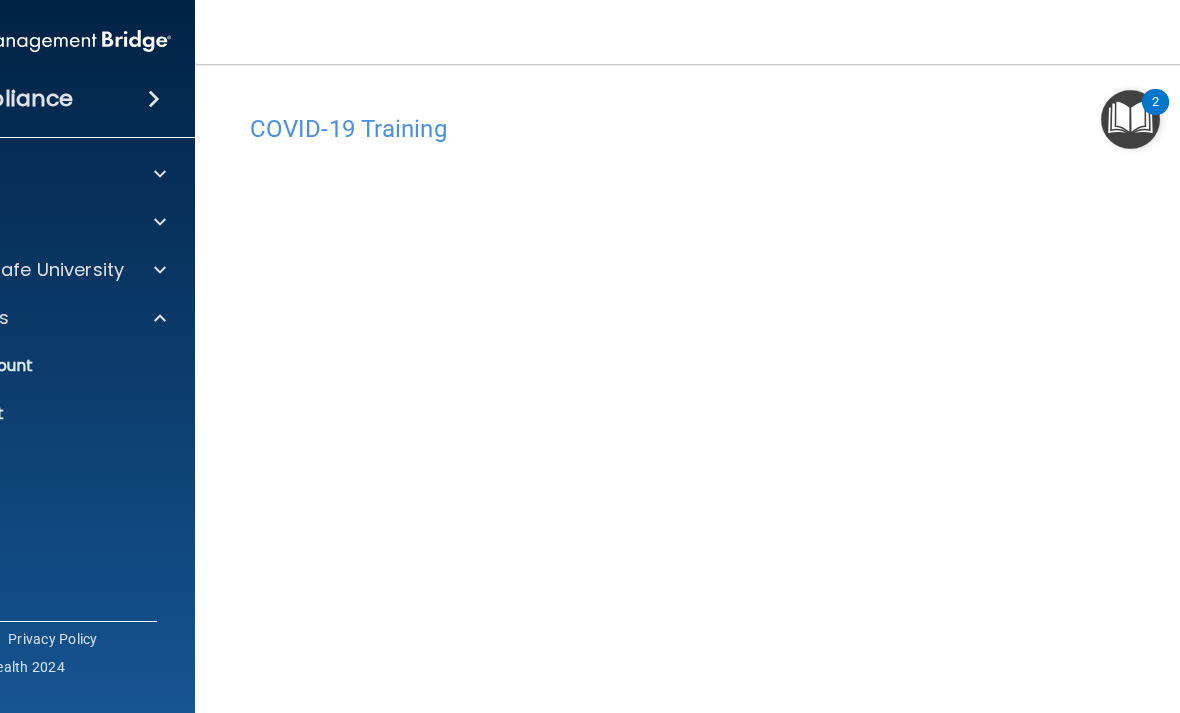 click on "Toggle navigation                                                                                                     Donna Abad   omgitsme1960@gmail.com                            Manage My Enterprise              Joy Wang, DMD, MD, Inc.     Manage My Location" at bounding box center [750, 32] 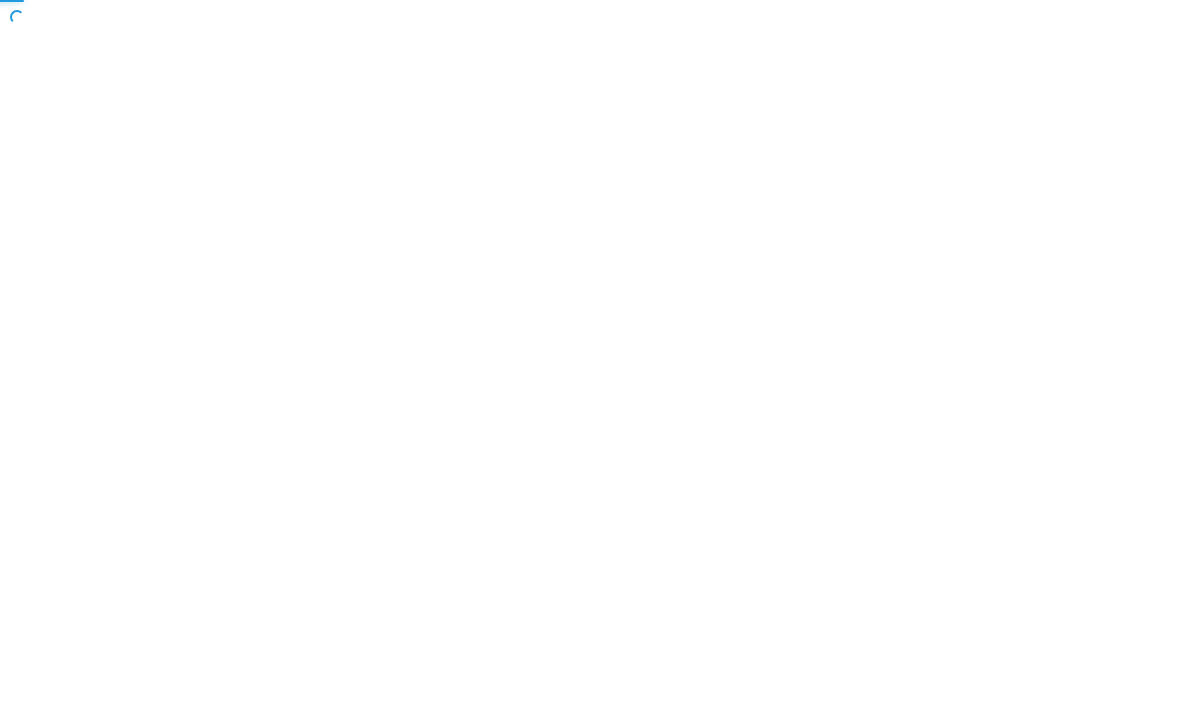 scroll, scrollTop: 0, scrollLeft: 0, axis: both 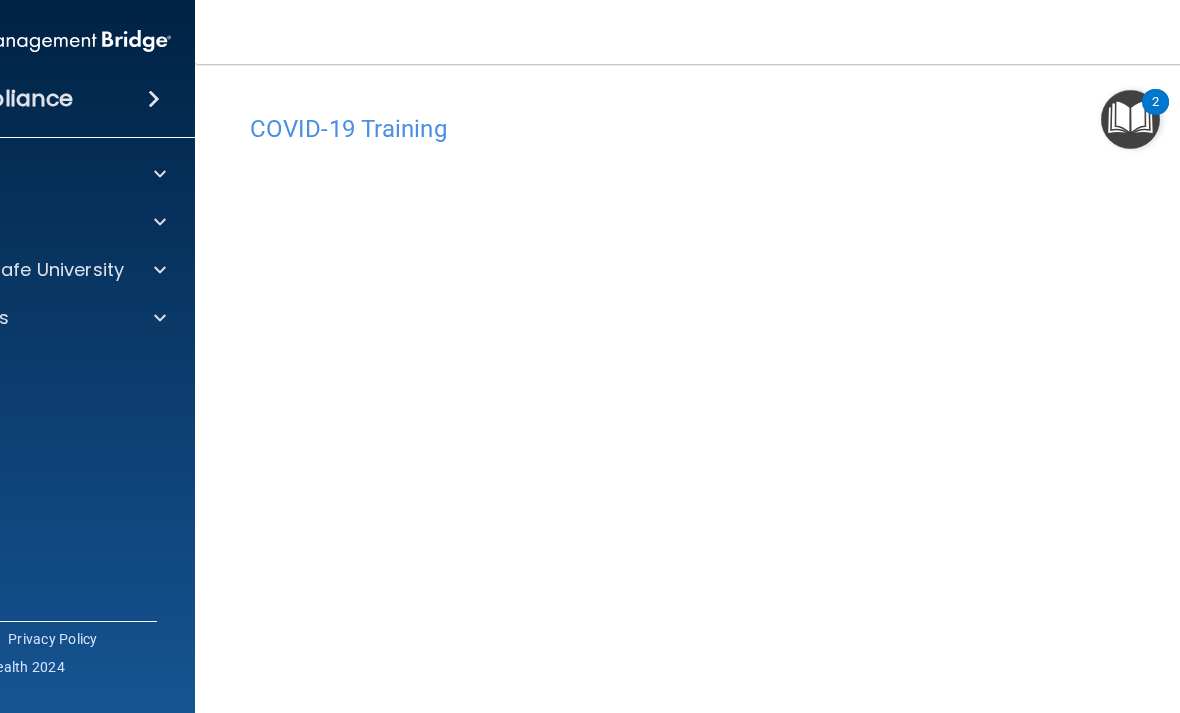 click at bounding box center (154, 99) 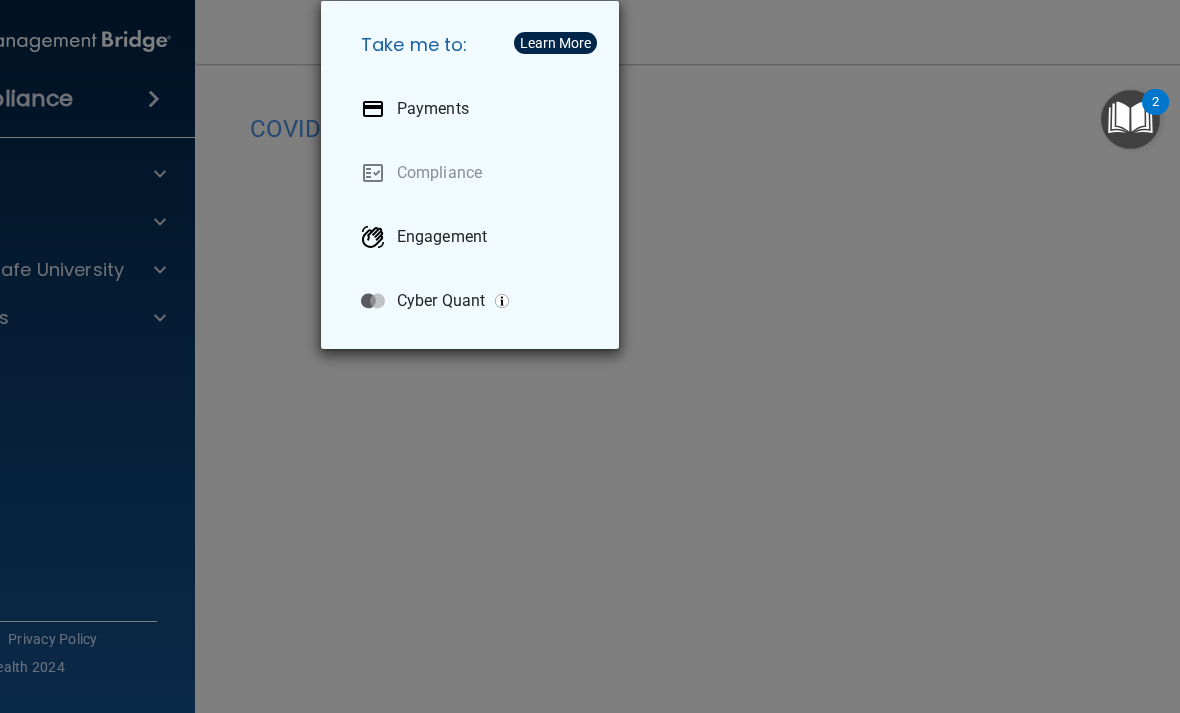 click on "Take me to:             Payments                   Compliance                     Engagement                     Cyber Quant" at bounding box center (590, 356) 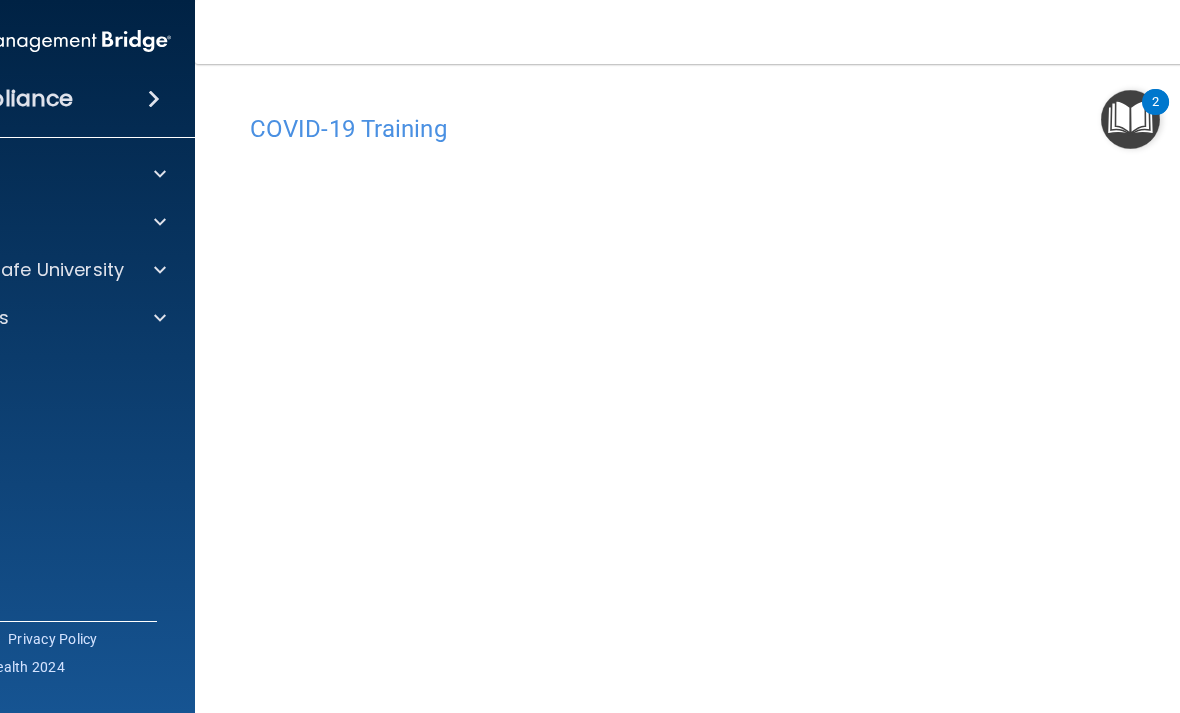 click at bounding box center (160, 222) 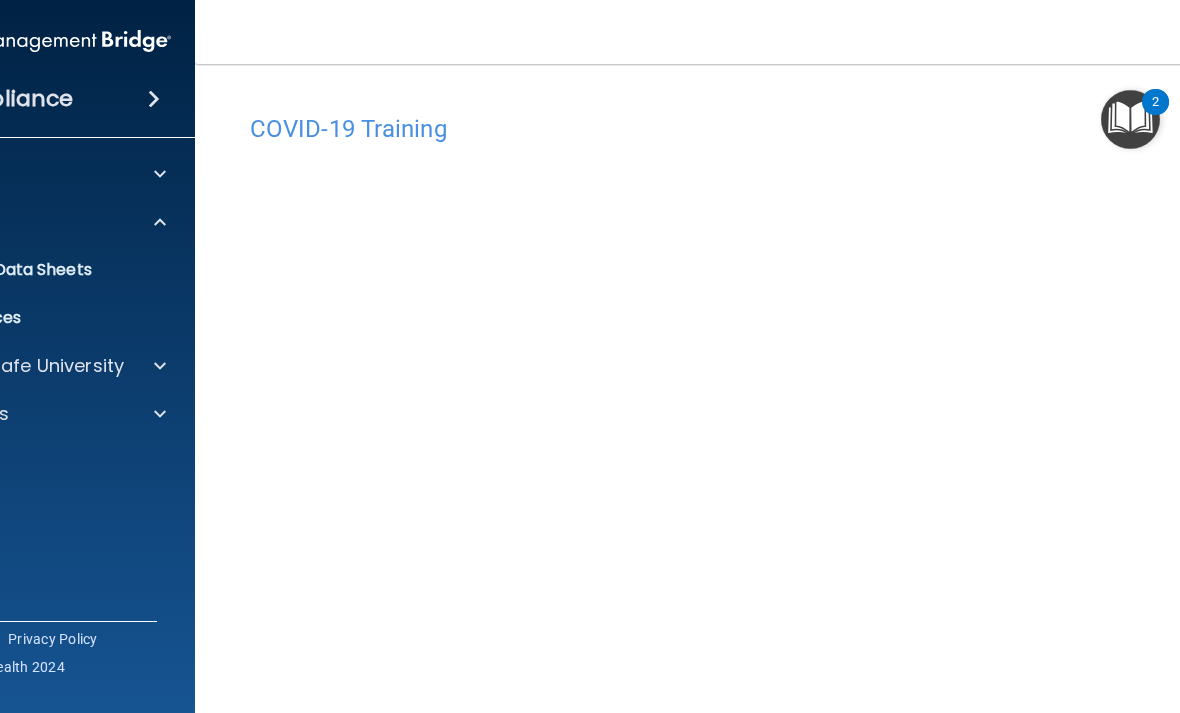 click at bounding box center (160, 414) 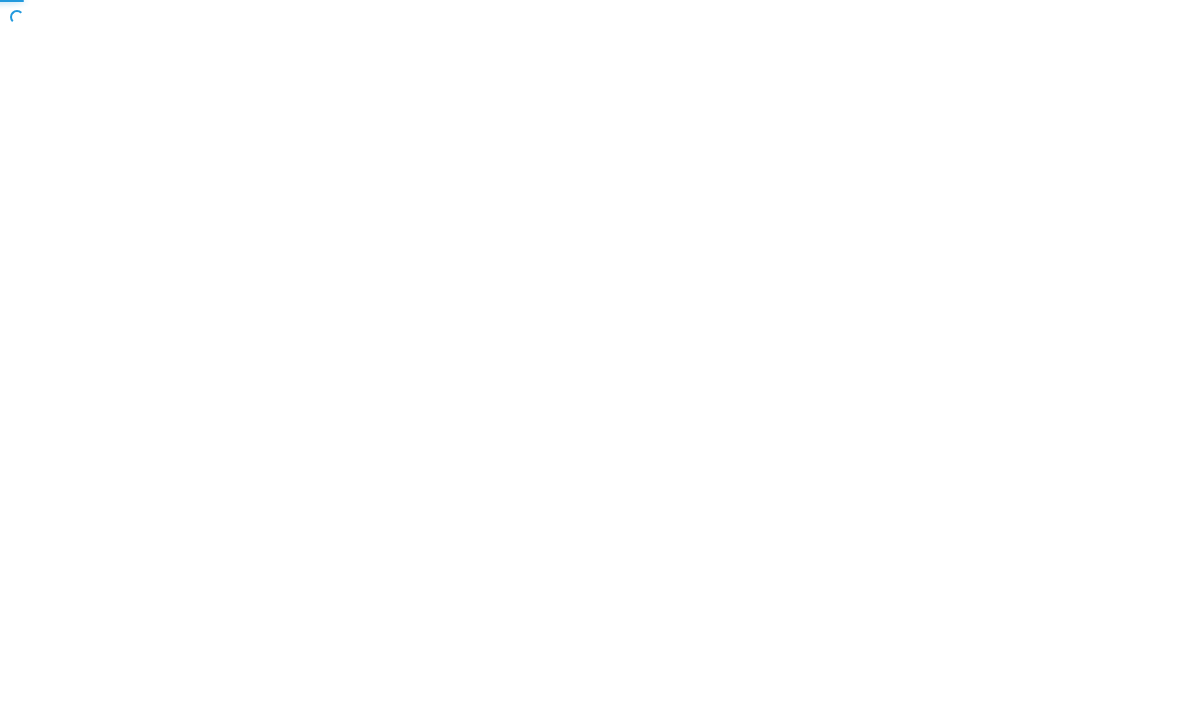 scroll, scrollTop: 0, scrollLeft: 0, axis: both 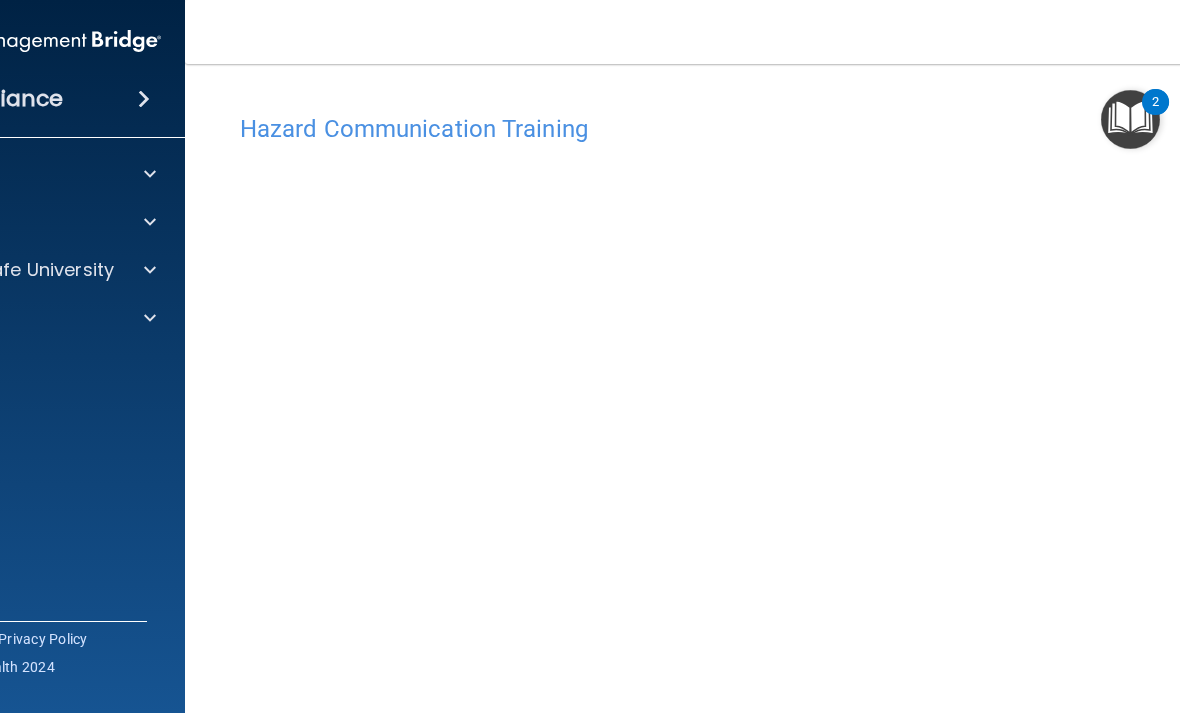 click on "Hazard Communication Training         This course doesn’t expire until . Are you sure you want to take this course now?   Take the course anyway!" at bounding box center [750, 472] 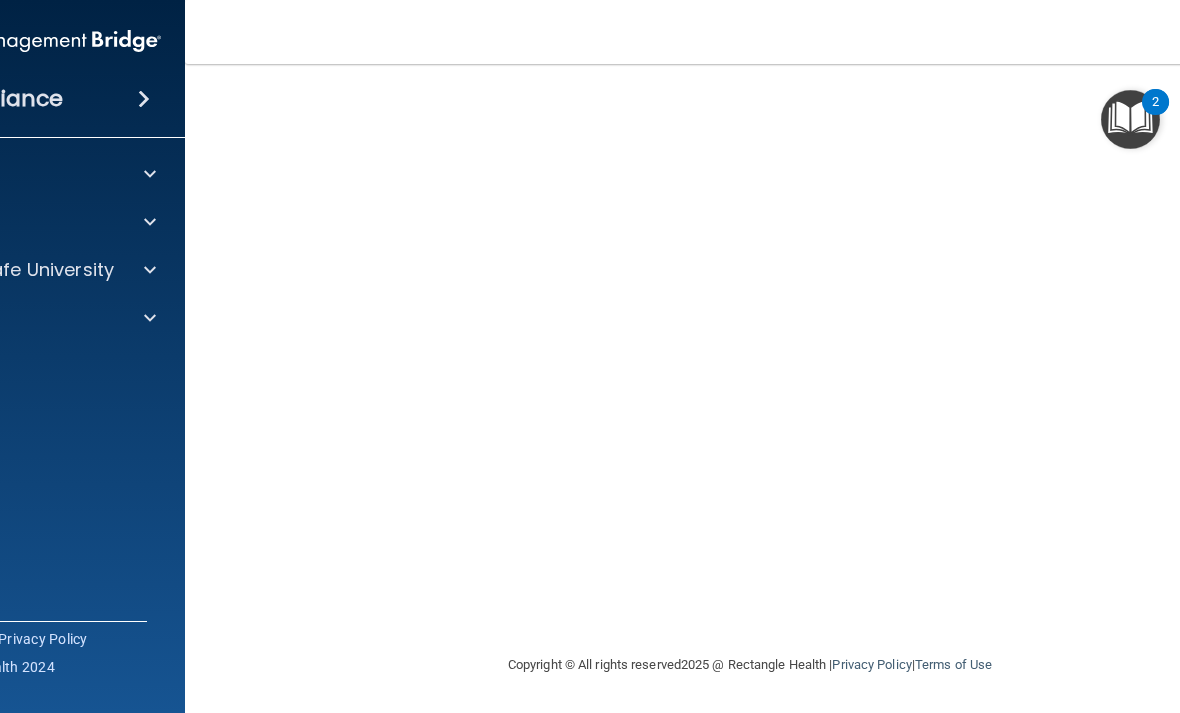 scroll, scrollTop: 187, scrollLeft: 0, axis: vertical 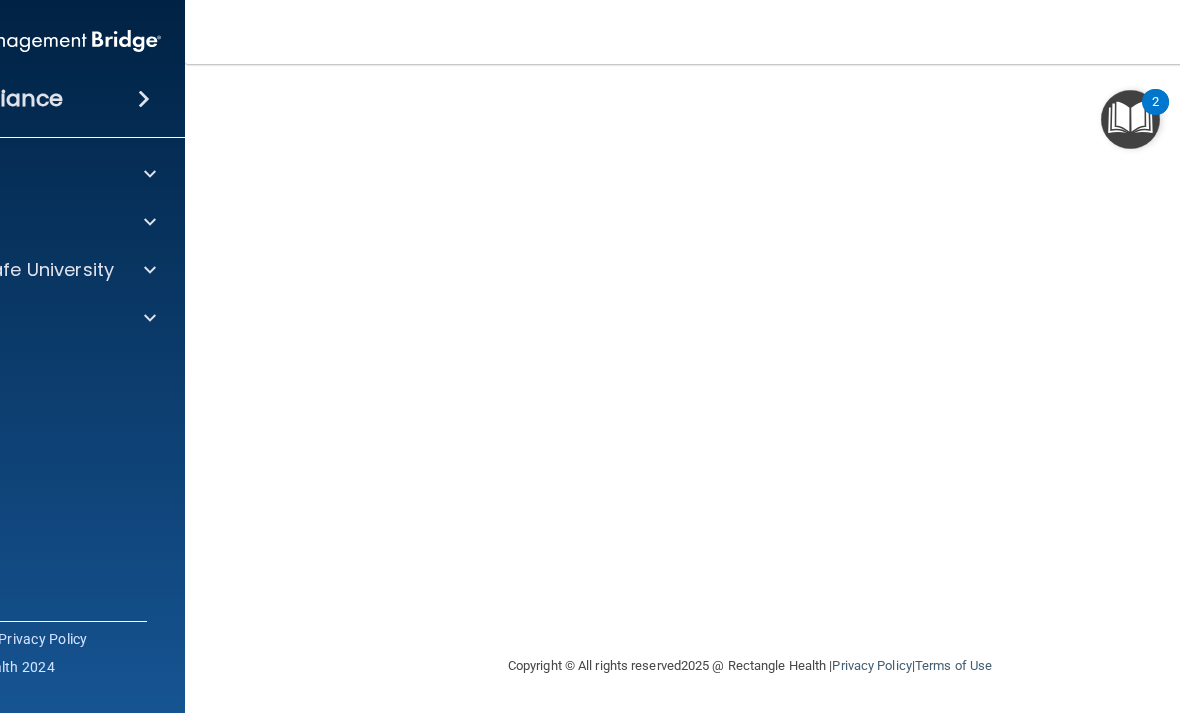 click on "Compliance
HIPAA
Documents and Policies                 Report an Incident               Business Associates               Emergency Planning               Resources                 HIPAA Risk Assessment
OSHA
Documents               Safety Data Sheets               Self-Assessment                Injury and Illness Report                Resources
PCI
PCI Compliance                Merchant Savings Calculator
OfficeSafe University
HIPAA Training                   OSHA Training                   Continuing Education
Settings
My Account               My Users" at bounding box center [25, 356] 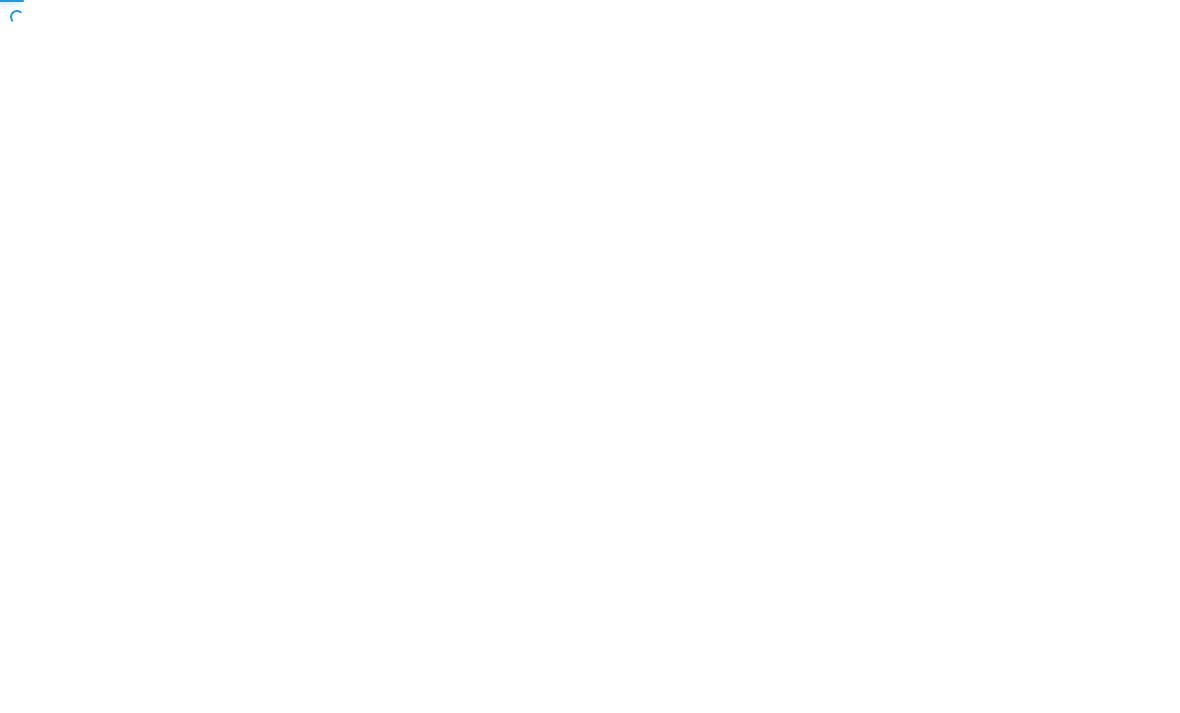 scroll, scrollTop: 0, scrollLeft: 0, axis: both 